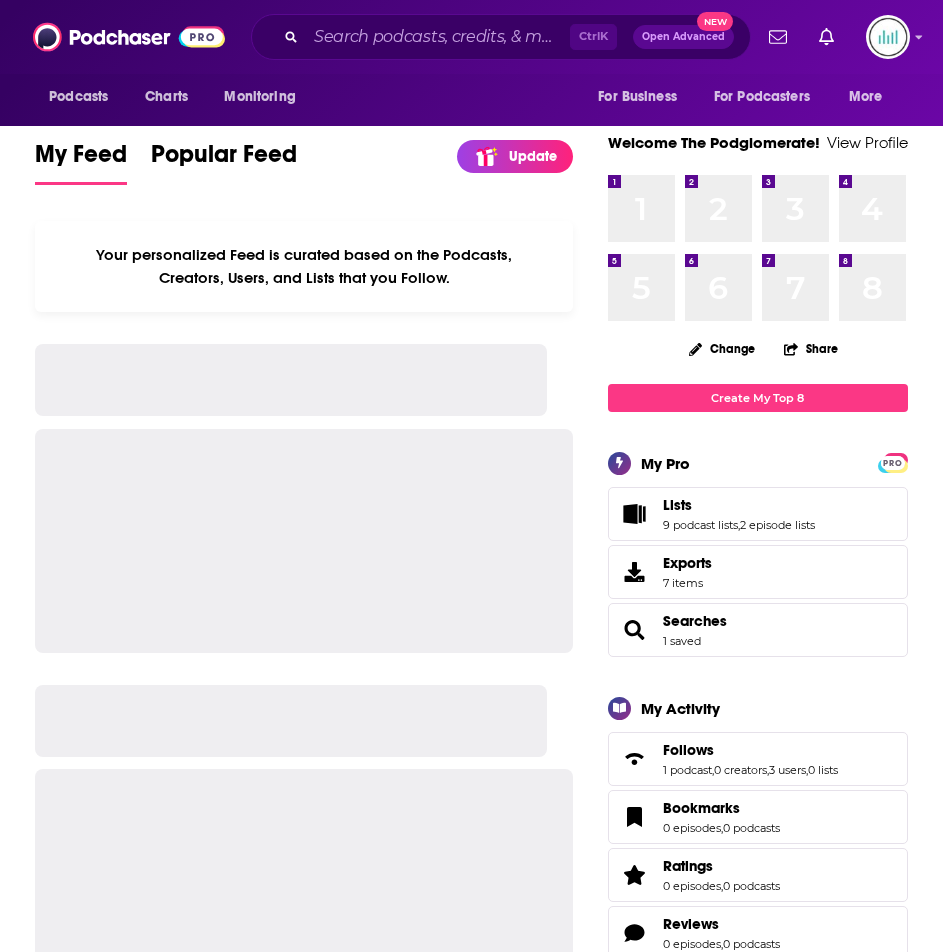 scroll, scrollTop: 0, scrollLeft: 0, axis: both 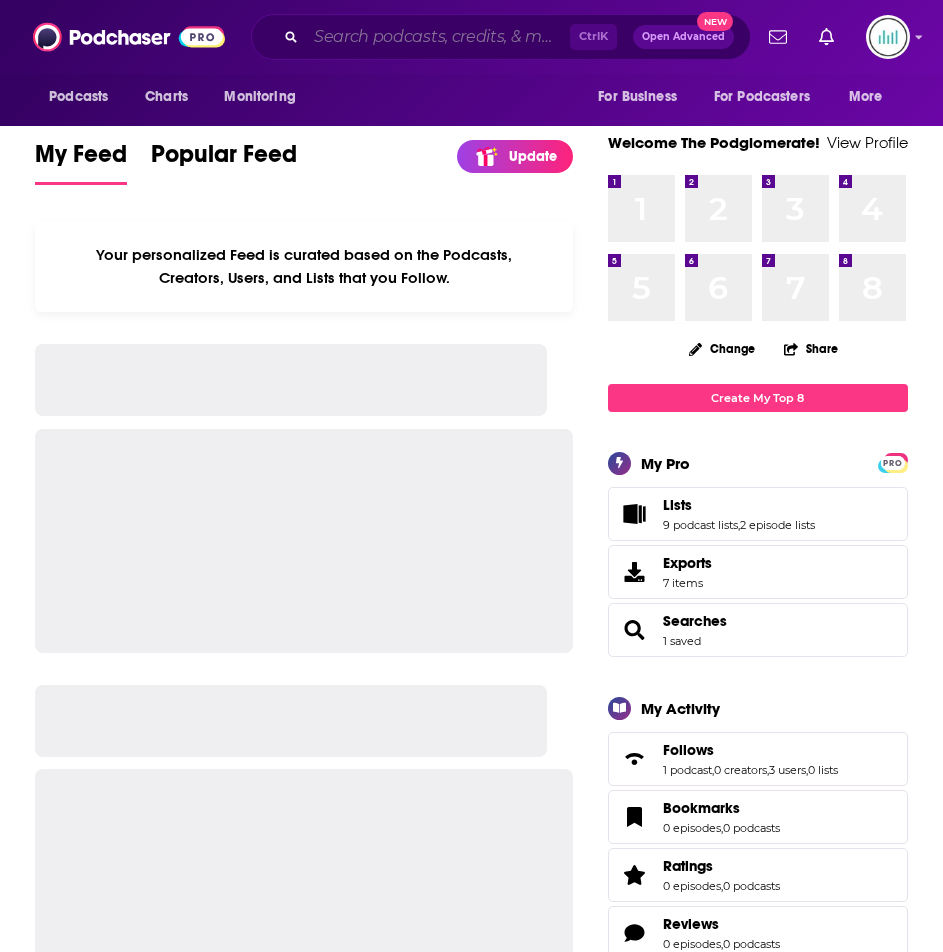 click at bounding box center (438, 37) 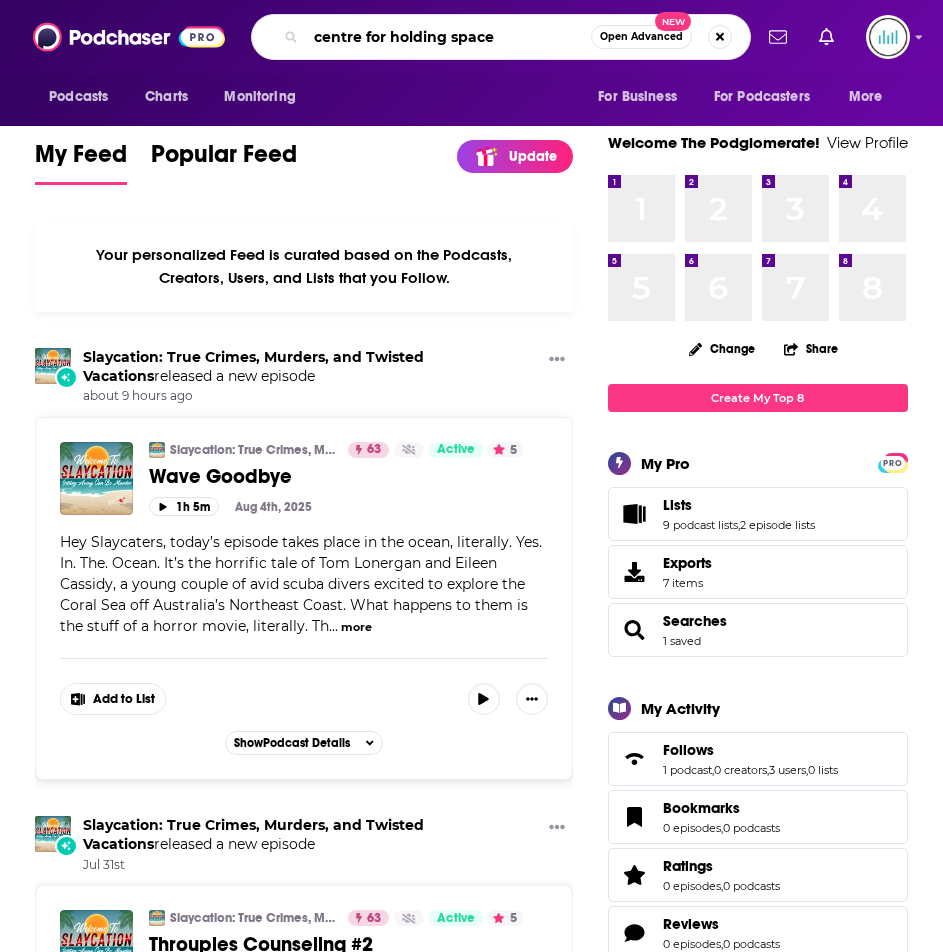 type on "centre for holding space" 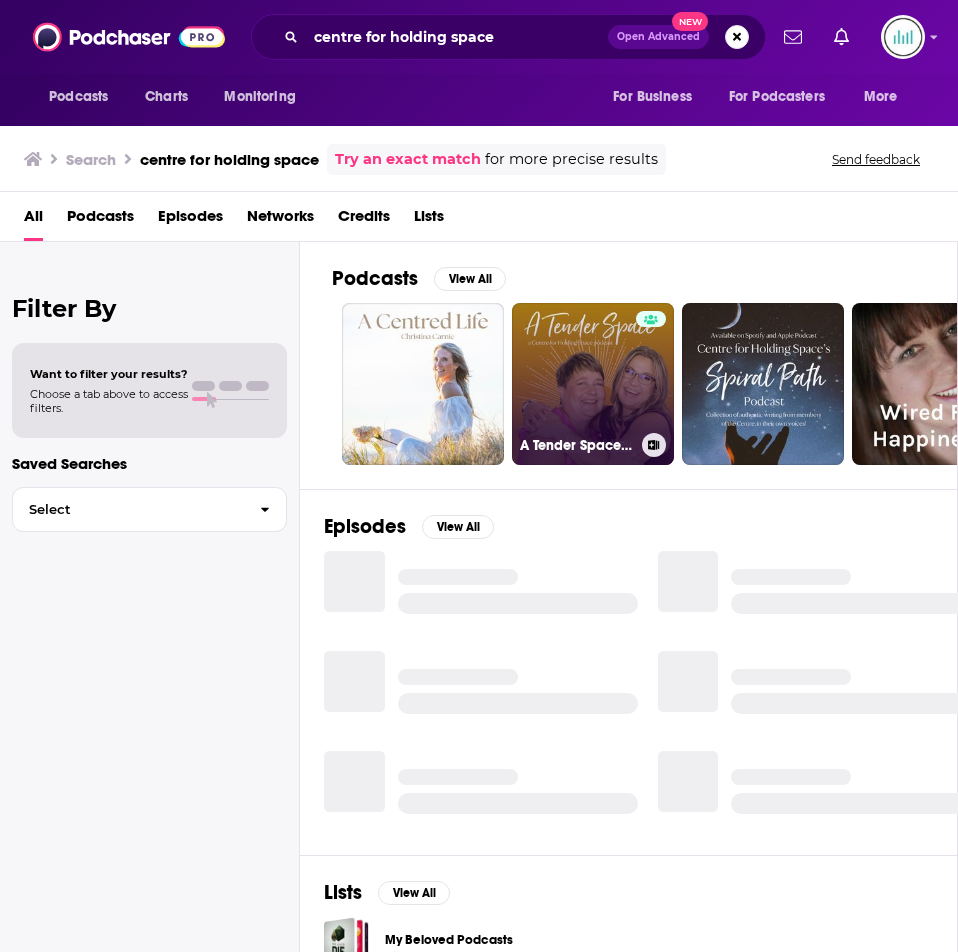 click on "A Tender Space with [PERSON] & [PERSON]" at bounding box center [593, 384] 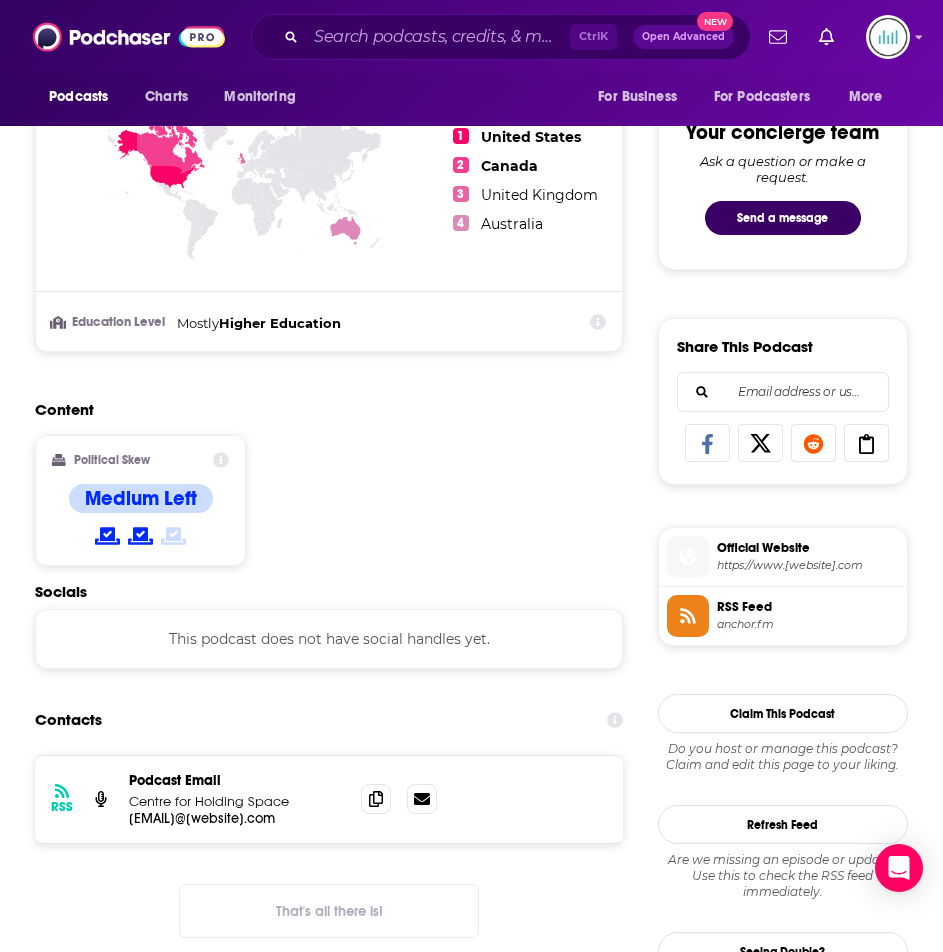 scroll, scrollTop: 1200, scrollLeft: 0, axis: vertical 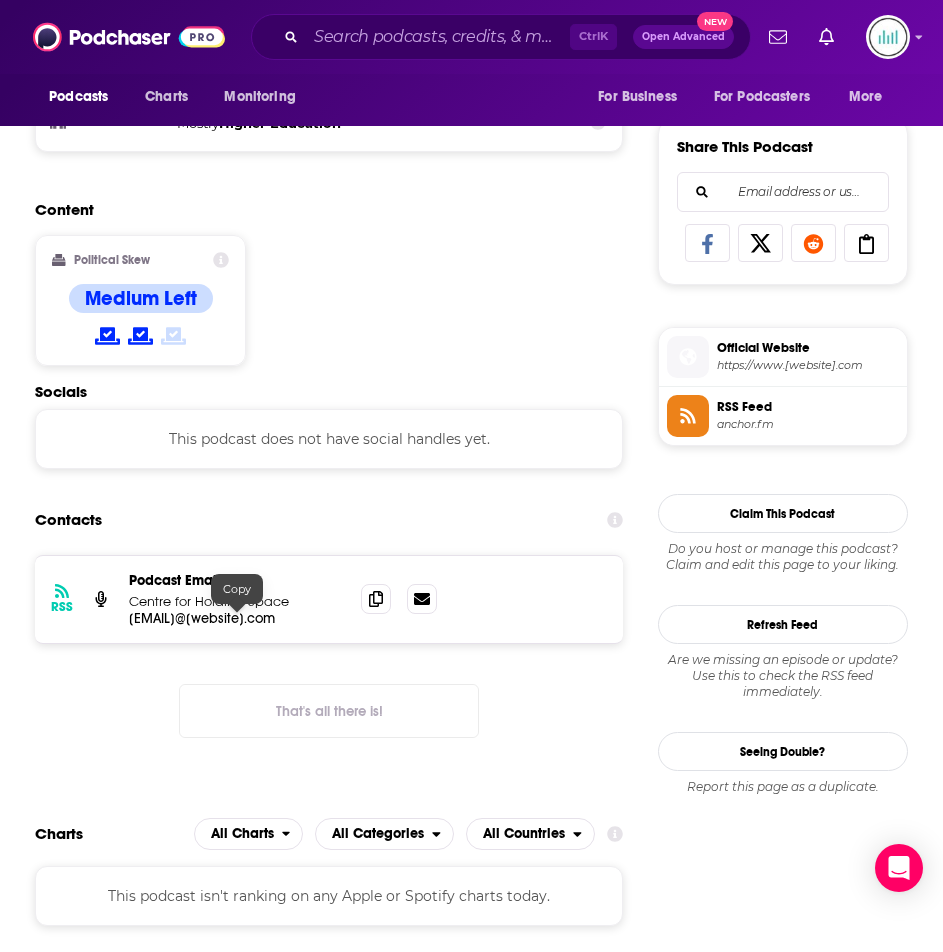 click on "[EMAIL]@[website].com" at bounding box center (237, 618) 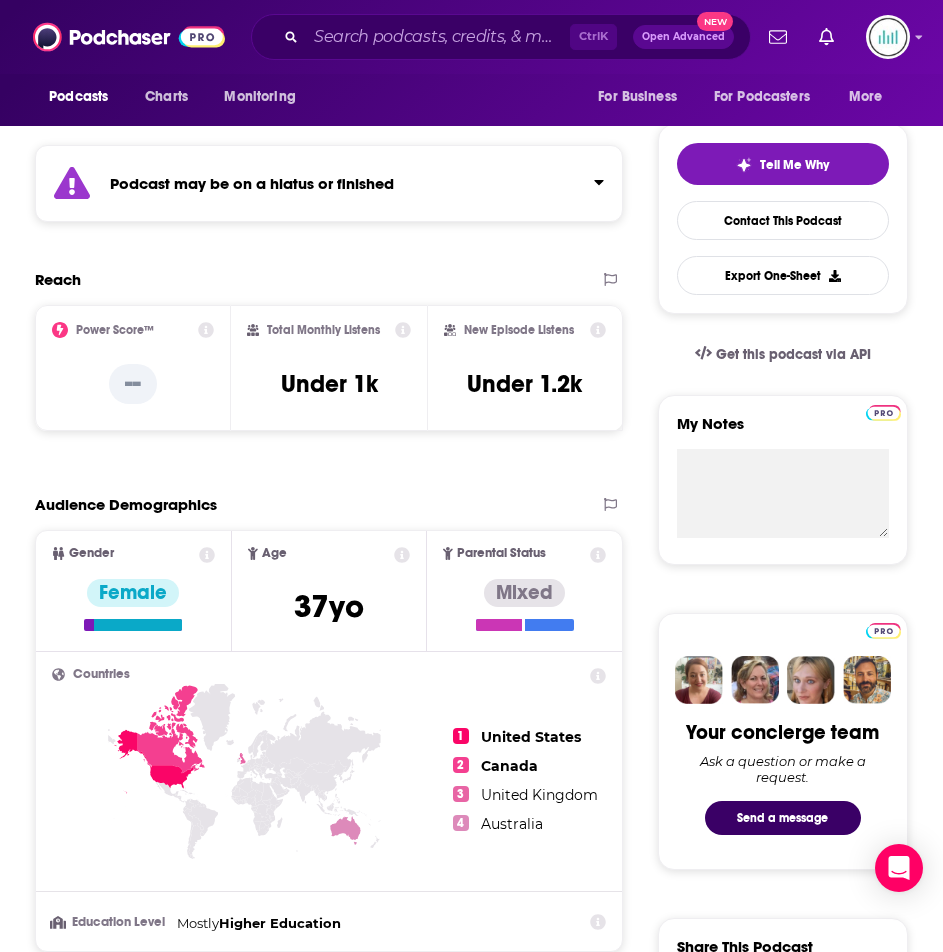 scroll, scrollTop: 0, scrollLeft: 0, axis: both 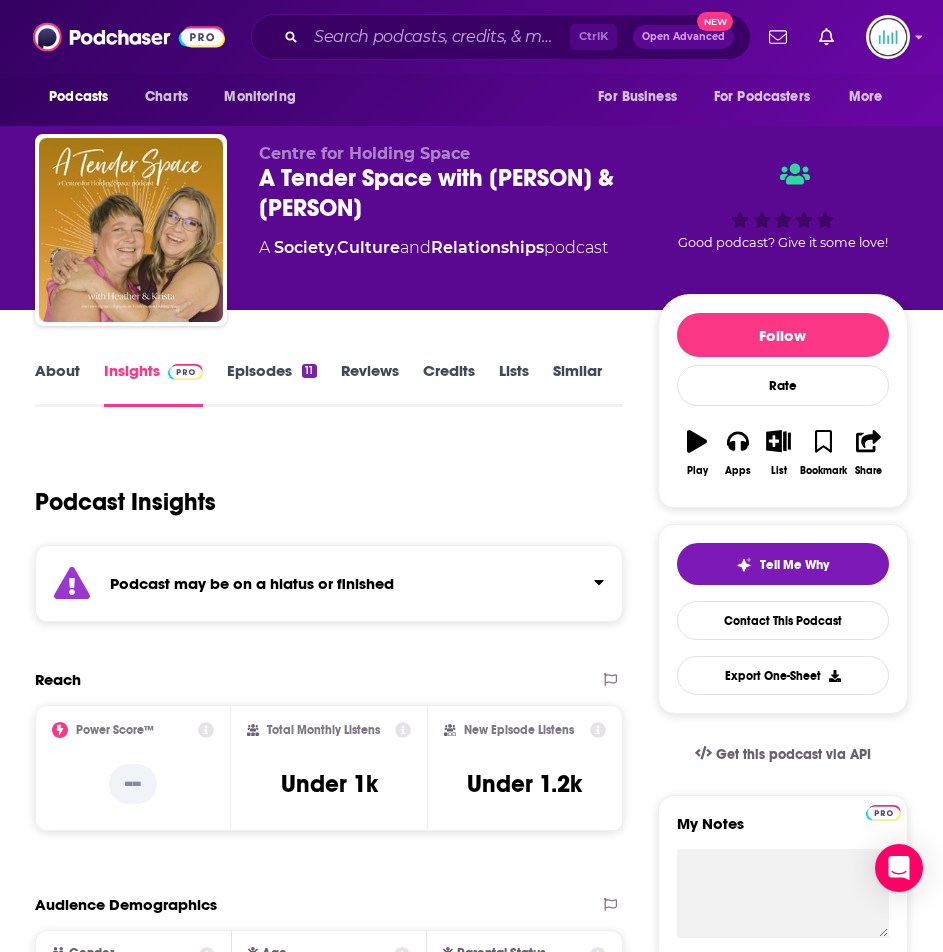 click on "About" at bounding box center (57, 384) 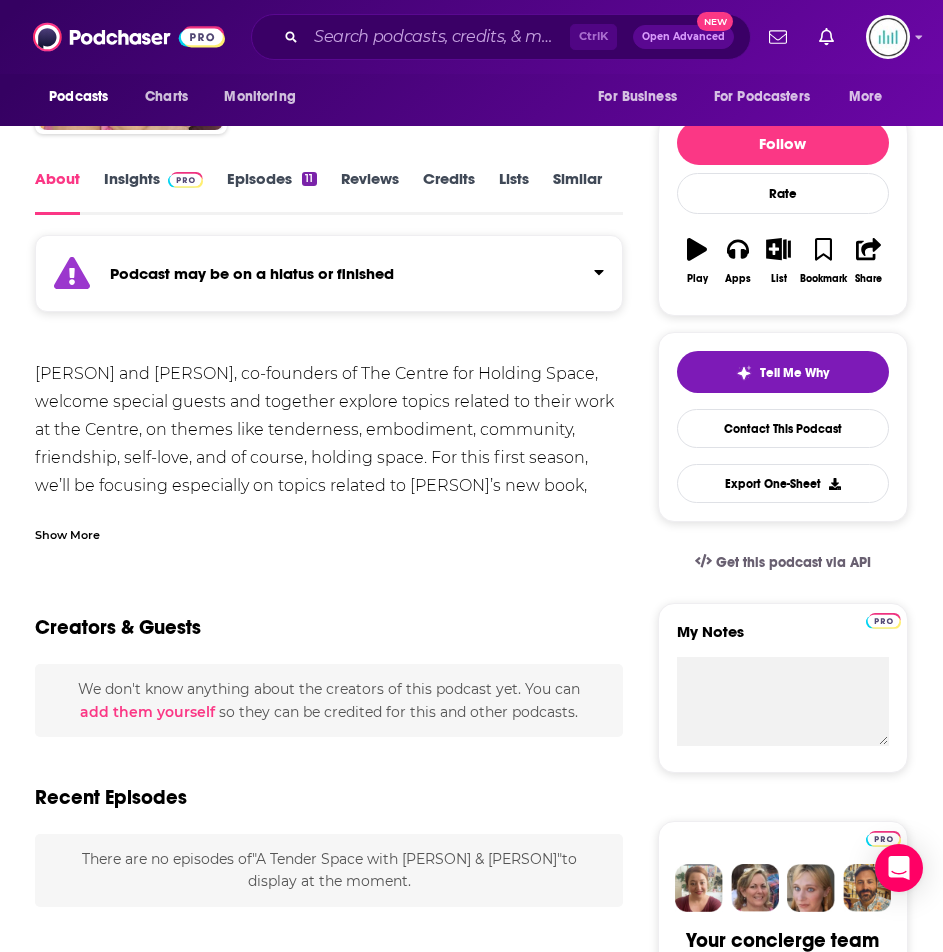 scroll, scrollTop: 200, scrollLeft: 0, axis: vertical 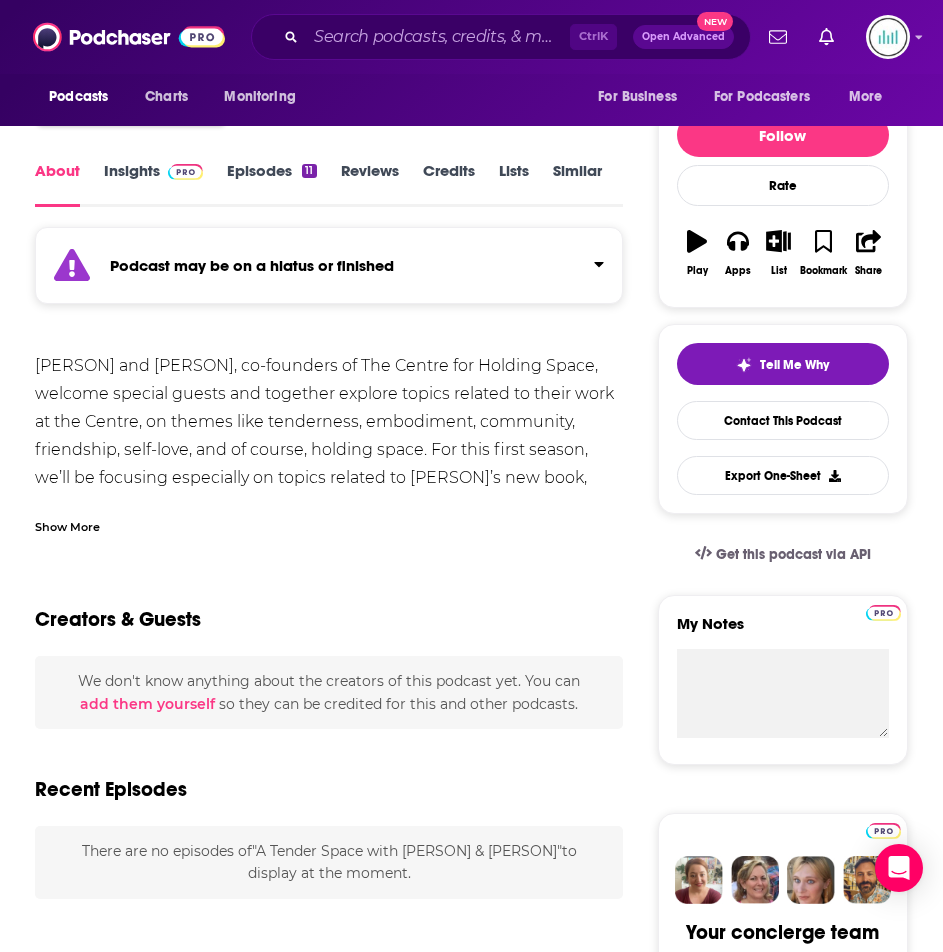 click on "Show More" at bounding box center [67, 525] 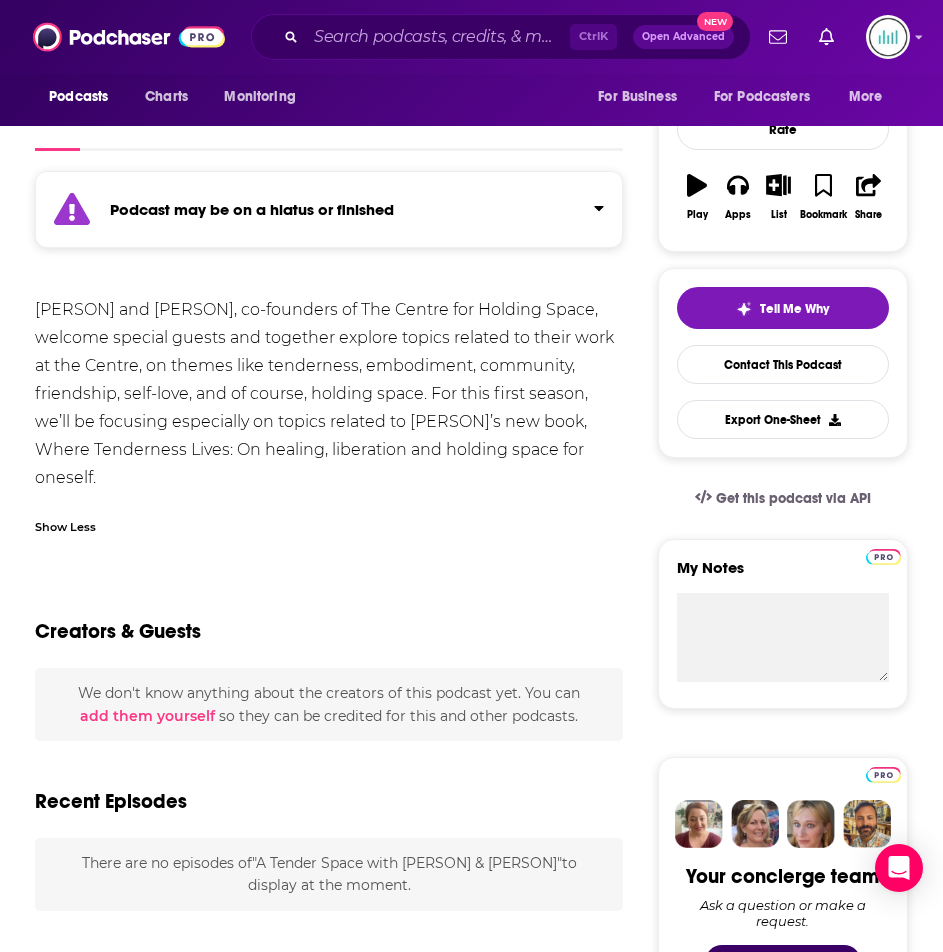 scroll, scrollTop: 300, scrollLeft: 0, axis: vertical 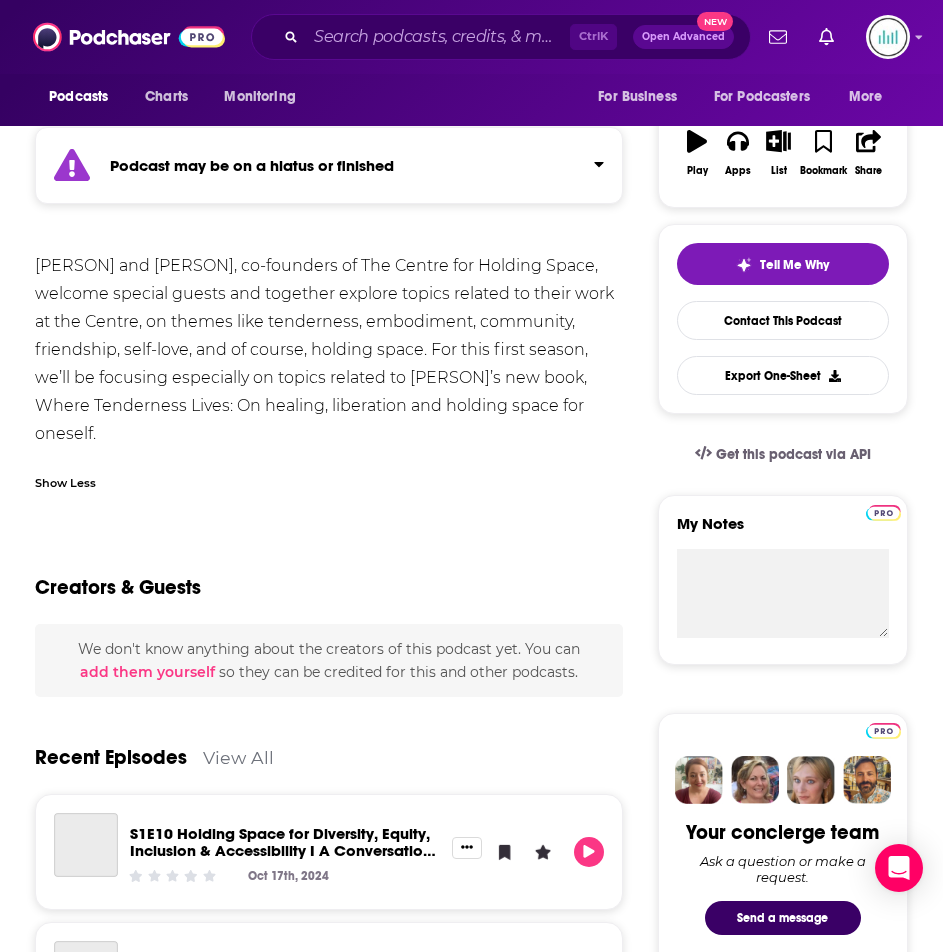 drag, startPoint x: 140, startPoint y: 427, endPoint x: 18, endPoint y: 270, distance: 198.82907 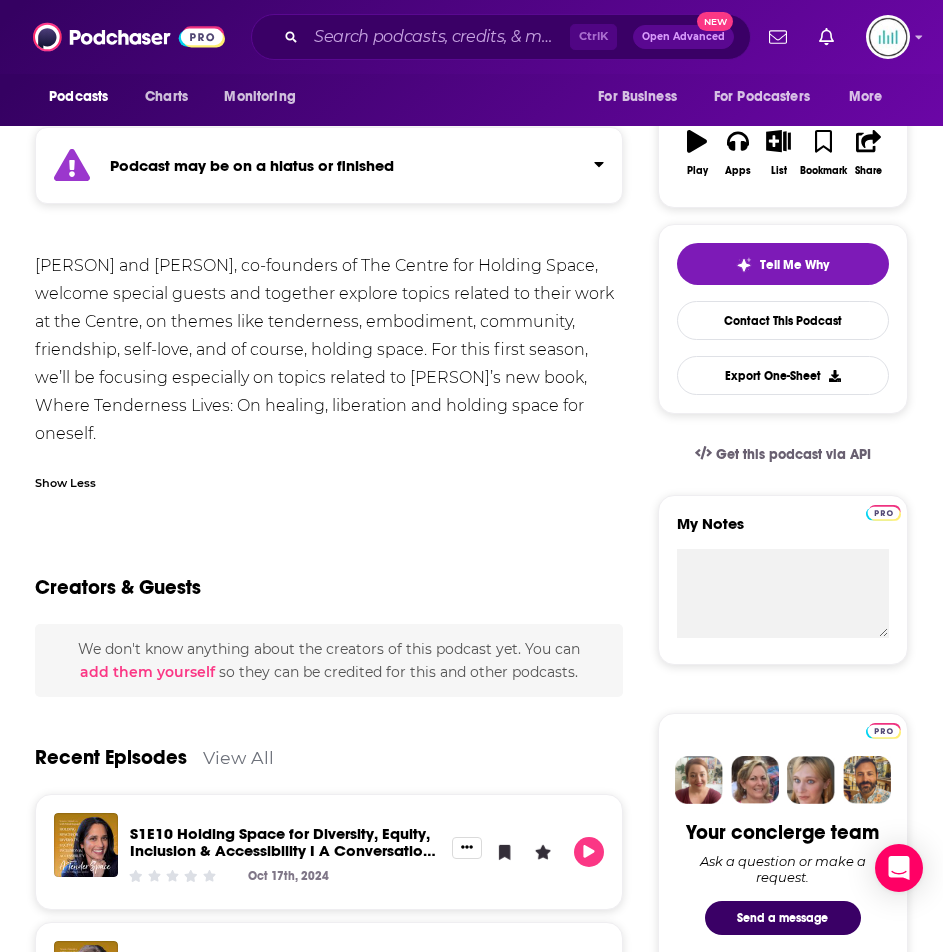 copy on "[PERSON] and [PERSON], co-founders of The Centre for Holding Space, welcome special guests and together explore topics related to their work at the Centre, on themes like tenderness, embodiment, community, friendship, self-love, and of course, holding space. For this first season, we’ll be focusing especially on topics related to [PERSON]’s new book, Where Tenderness Lives: On healing, liberation and holding space for oneself." 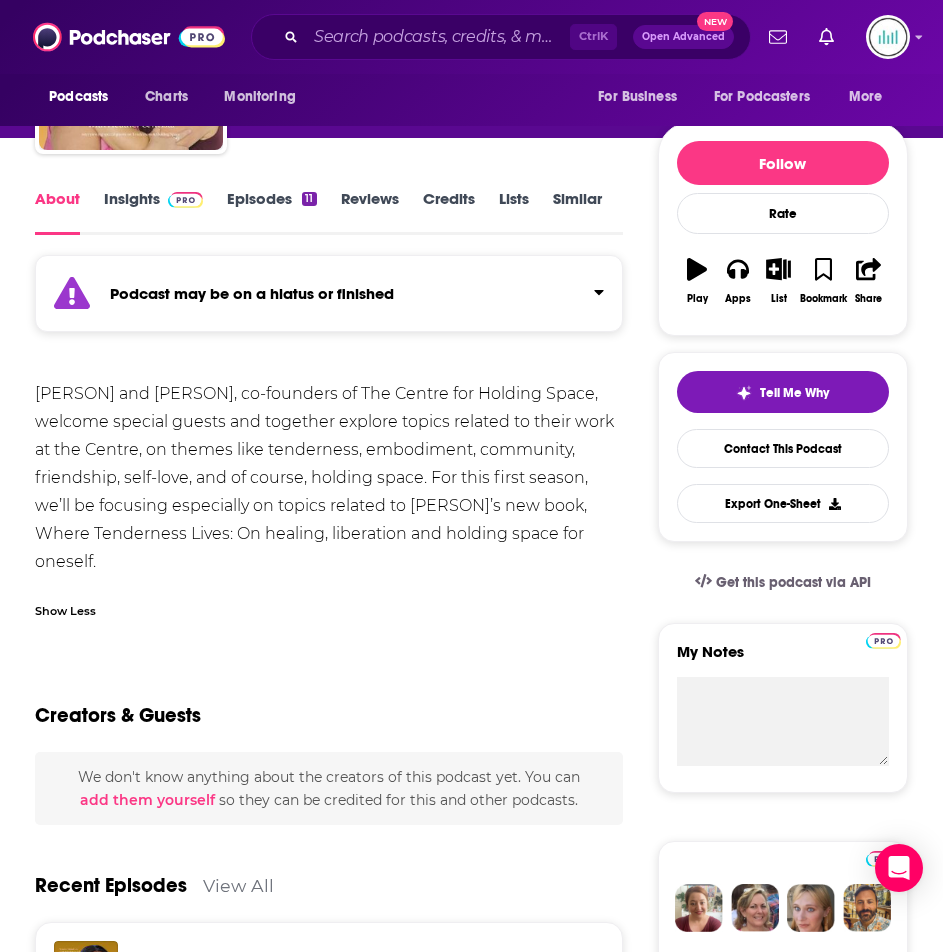 scroll, scrollTop: 0, scrollLeft: 0, axis: both 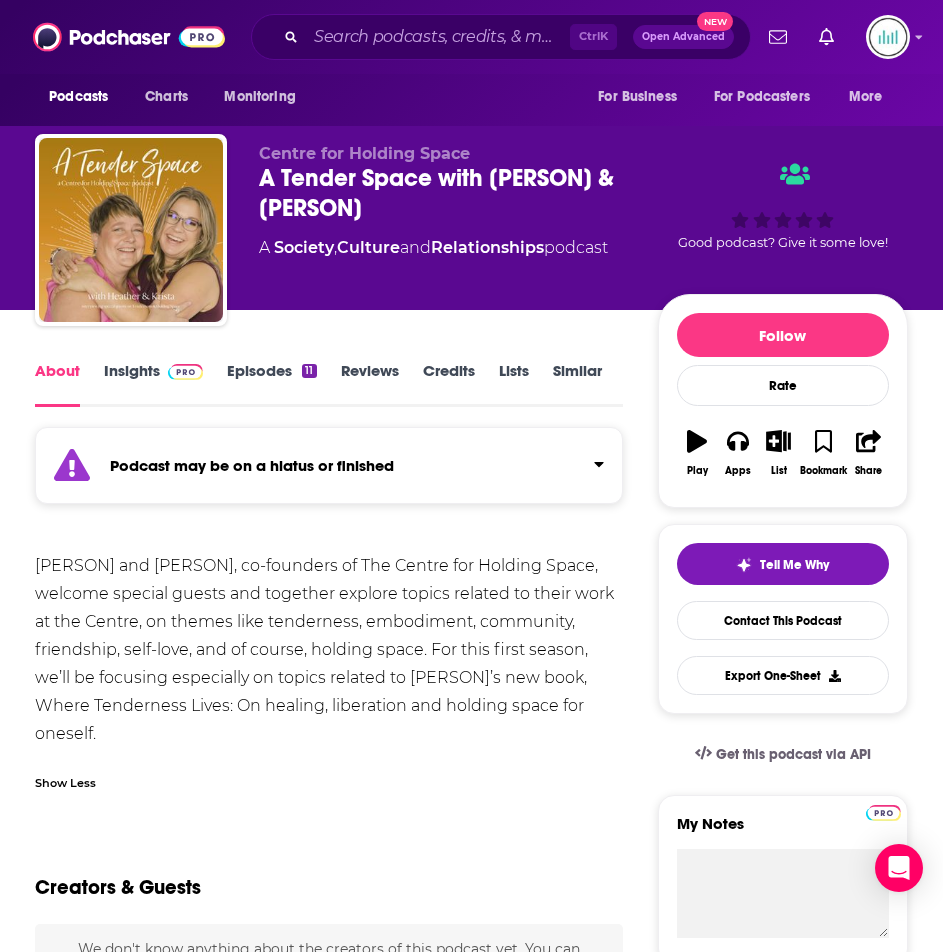 click on "Insights" at bounding box center [153, 384] 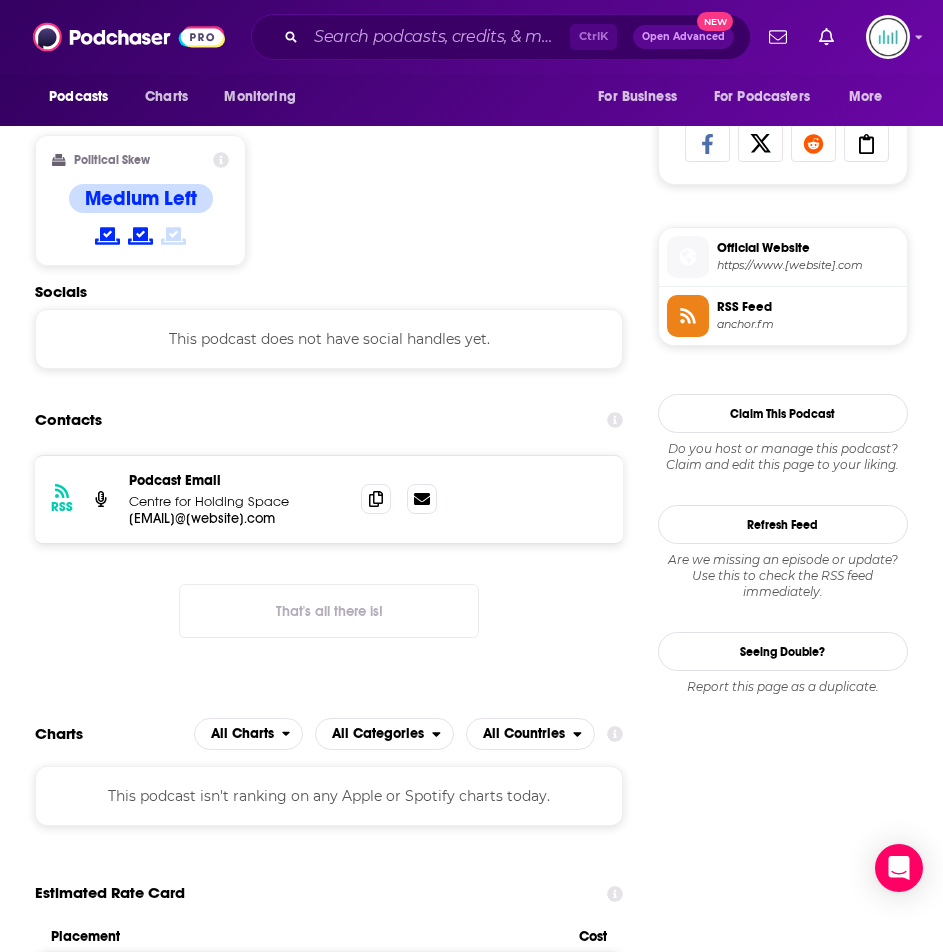 scroll, scrollTop: 700, scrollLeft: 0, axis: vertical 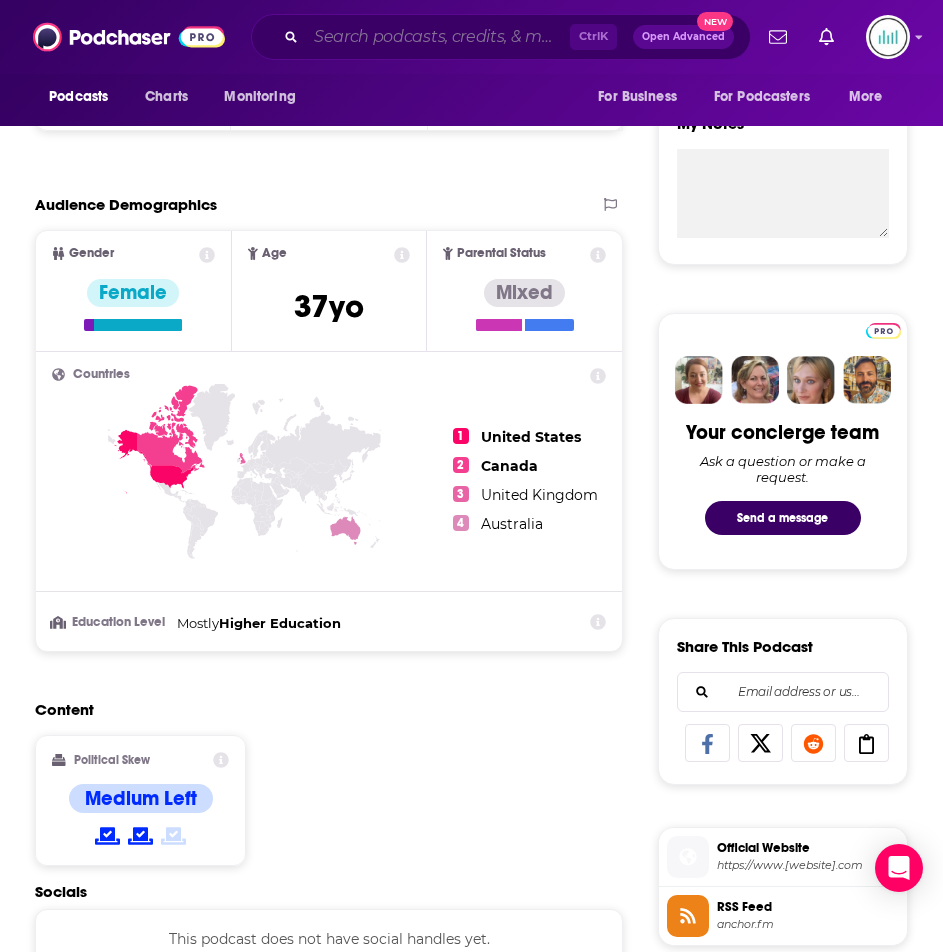 click at bounding box center [438, 37] 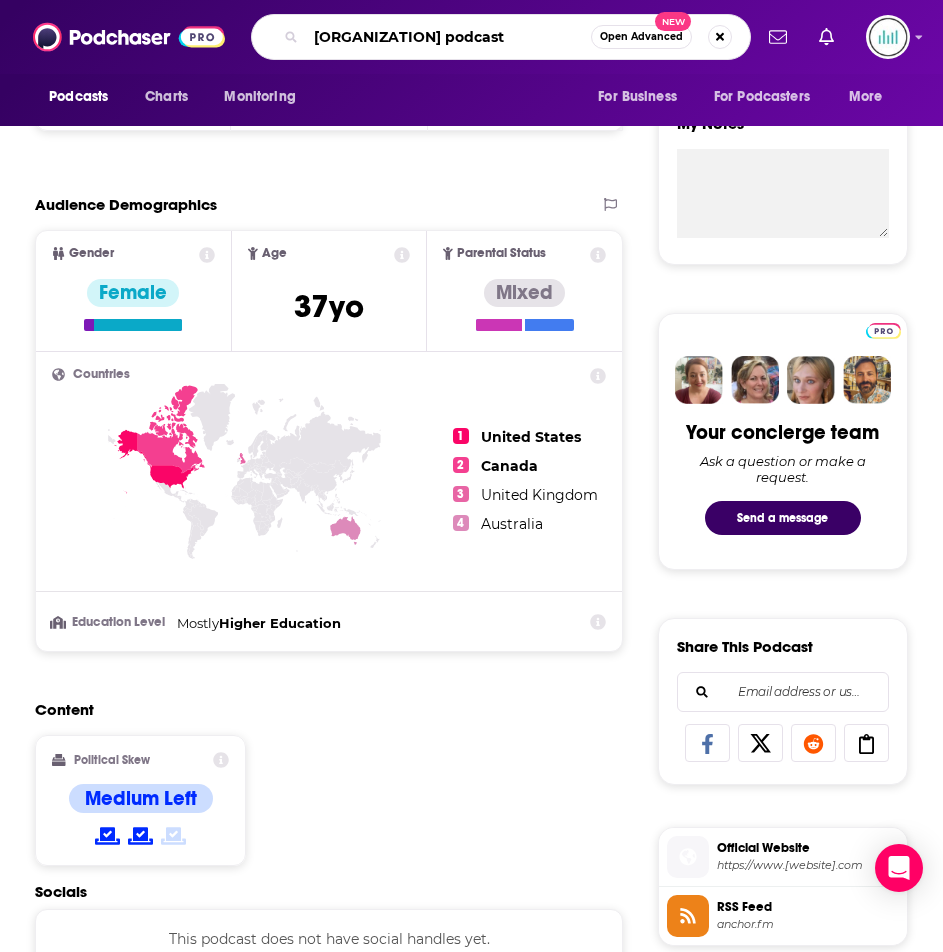 type on "[ORGANIZATION] podcast" 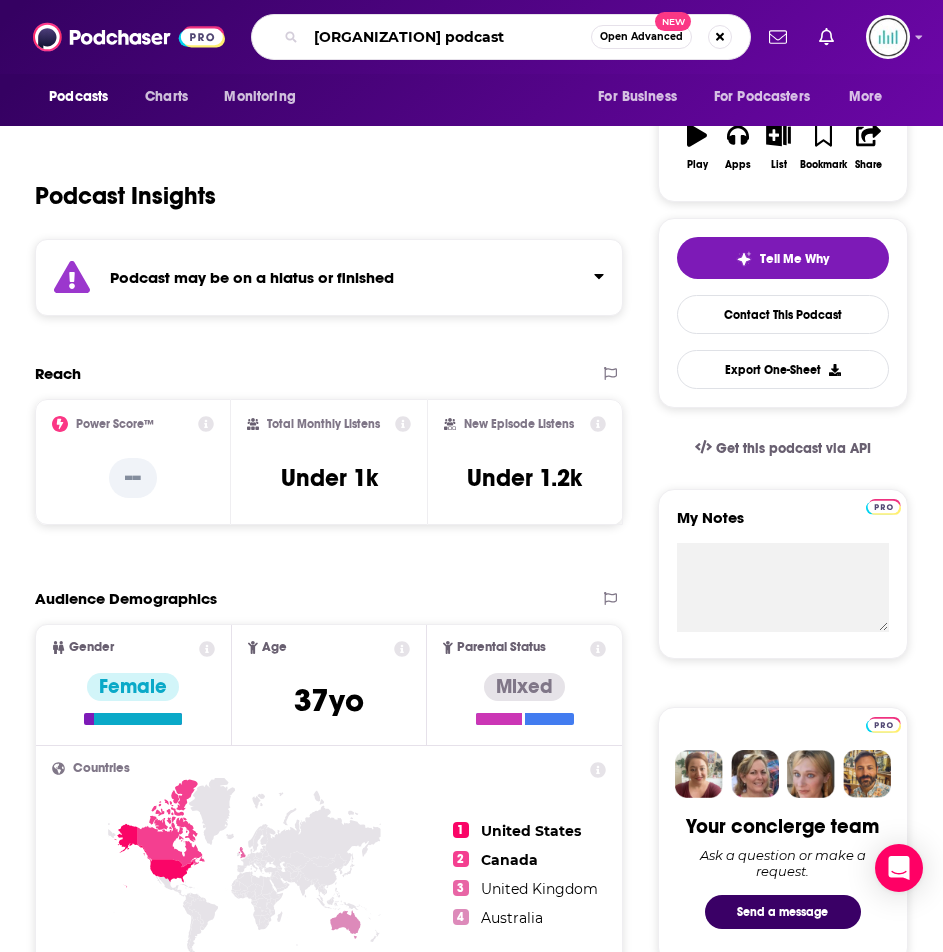 scroll, scrollTop: 0, scrollLeft: 0, axis: both 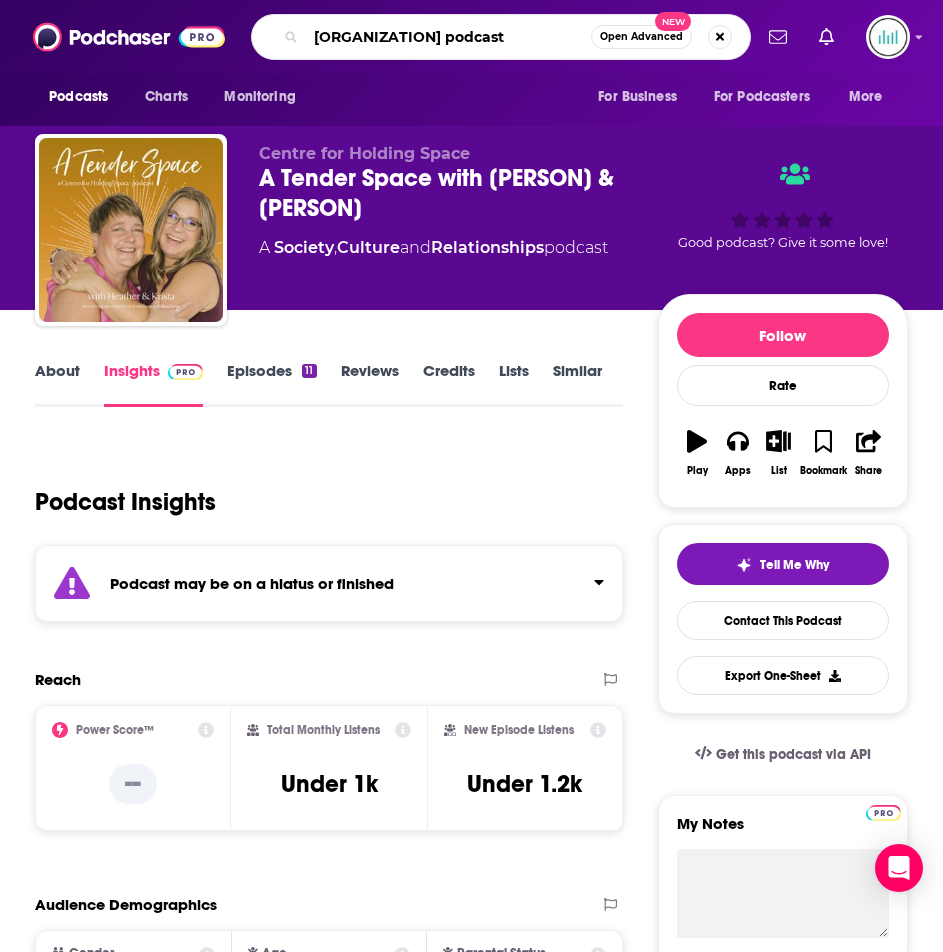 click on "[ORGANIZATION] podcast" at bounding box center [448, 37] 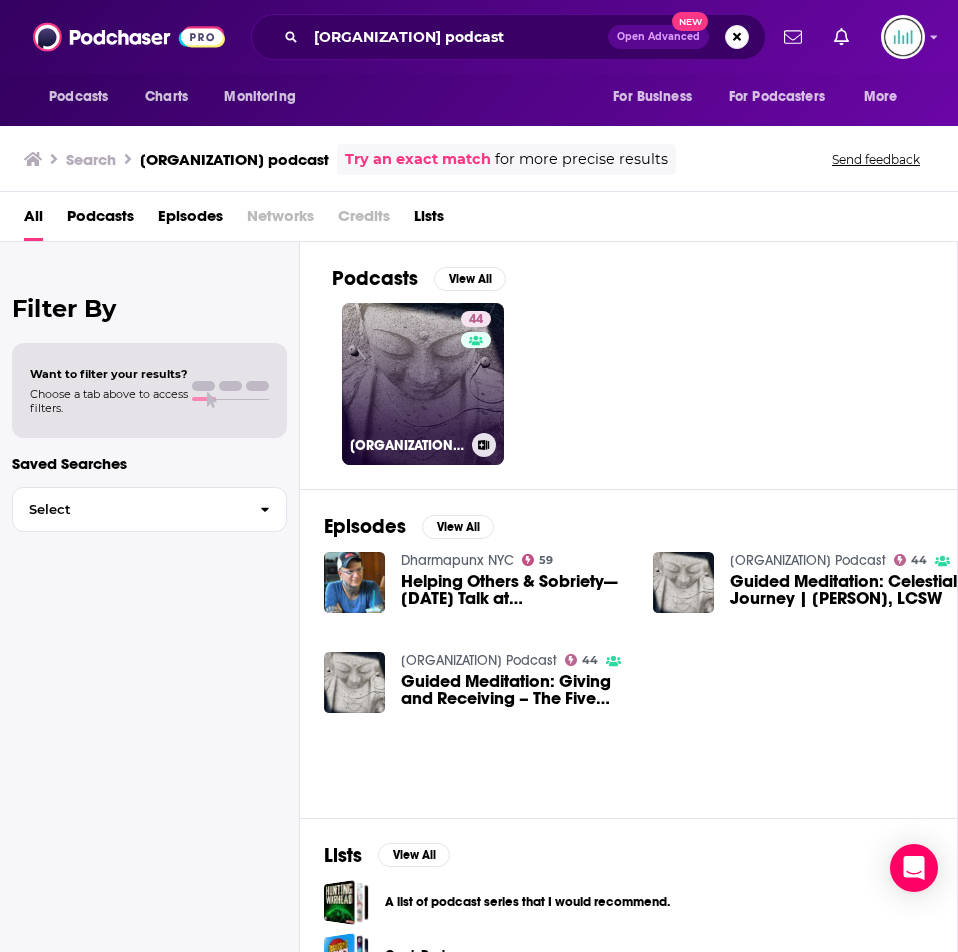 click on "[NUMBER] [ORGANIZATION] Podcast" at bounding box center (423, 384) 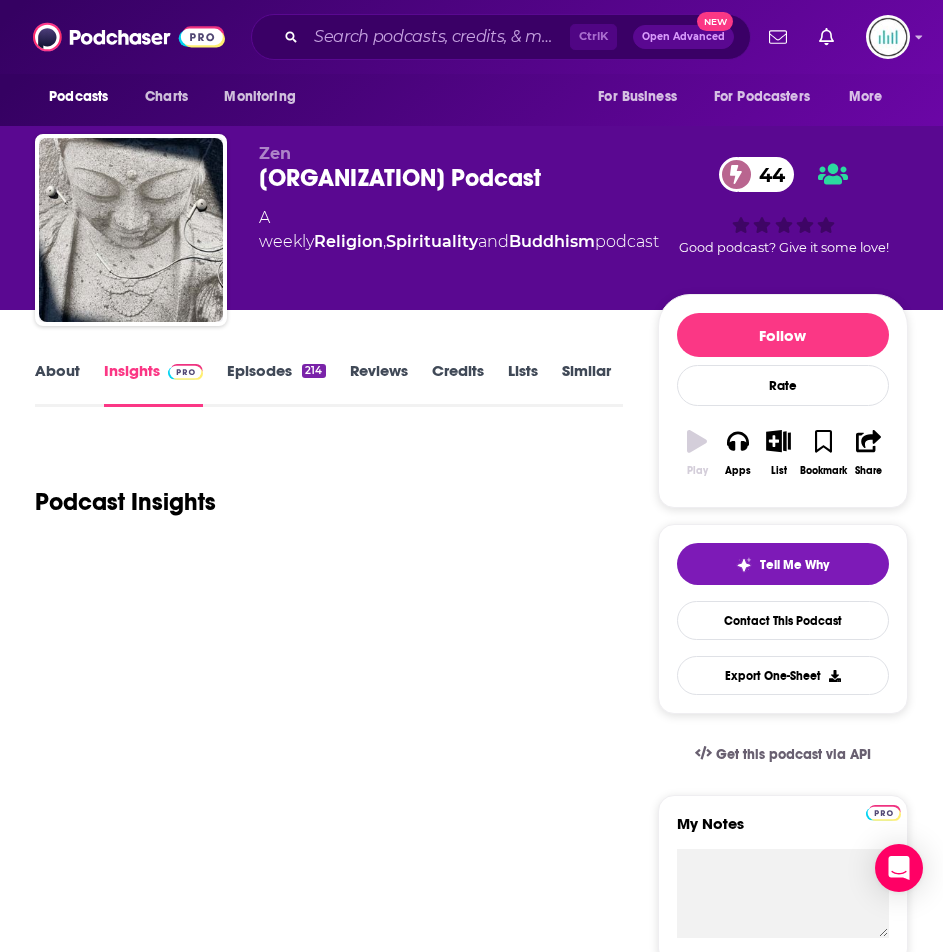 click on "About" at bounding box center [57, 384] 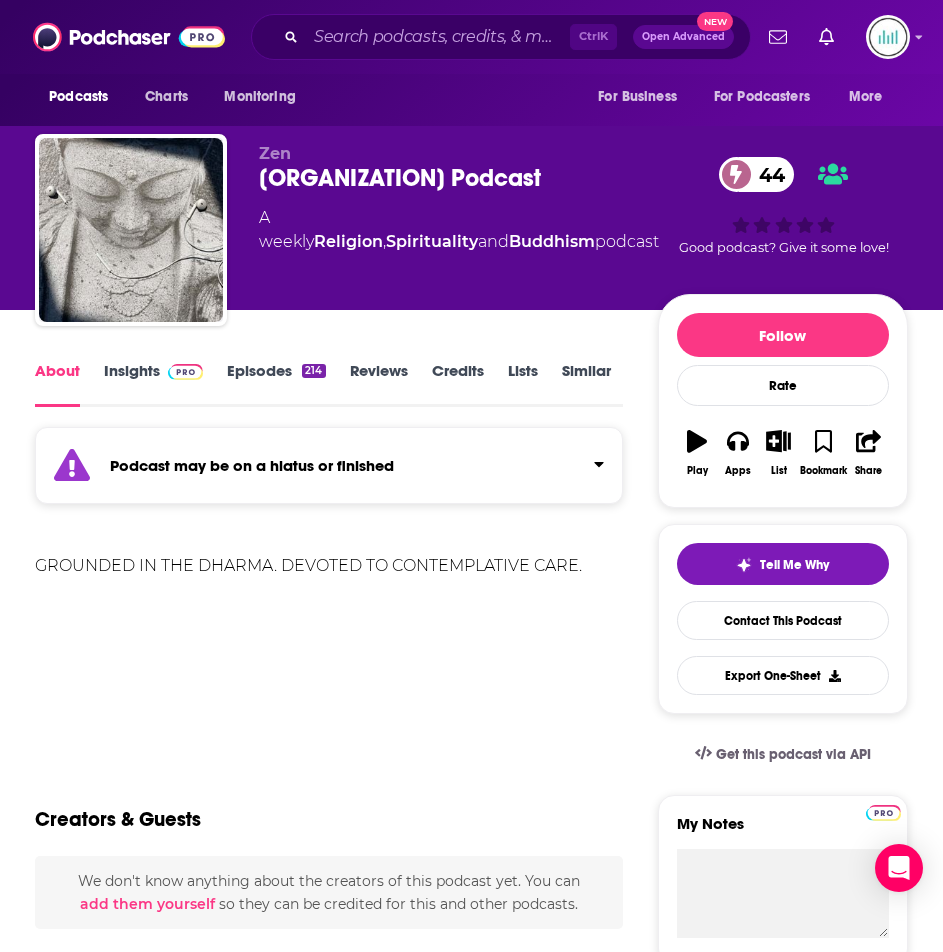 scroll, scrollTop: 100, scrollLeft: 0, axis: vertical 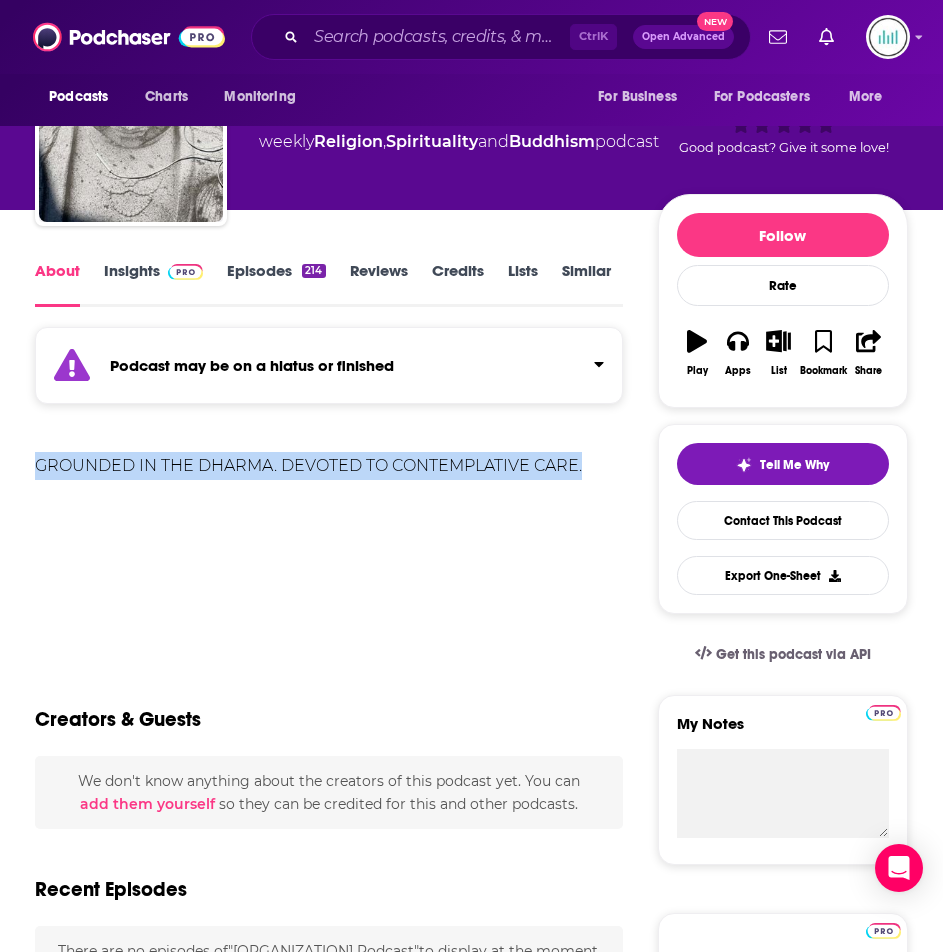drag, startPoint x: 596, startPoint y: 468, endPoint x: 7, endPoint y: 476, distance: 589.0543 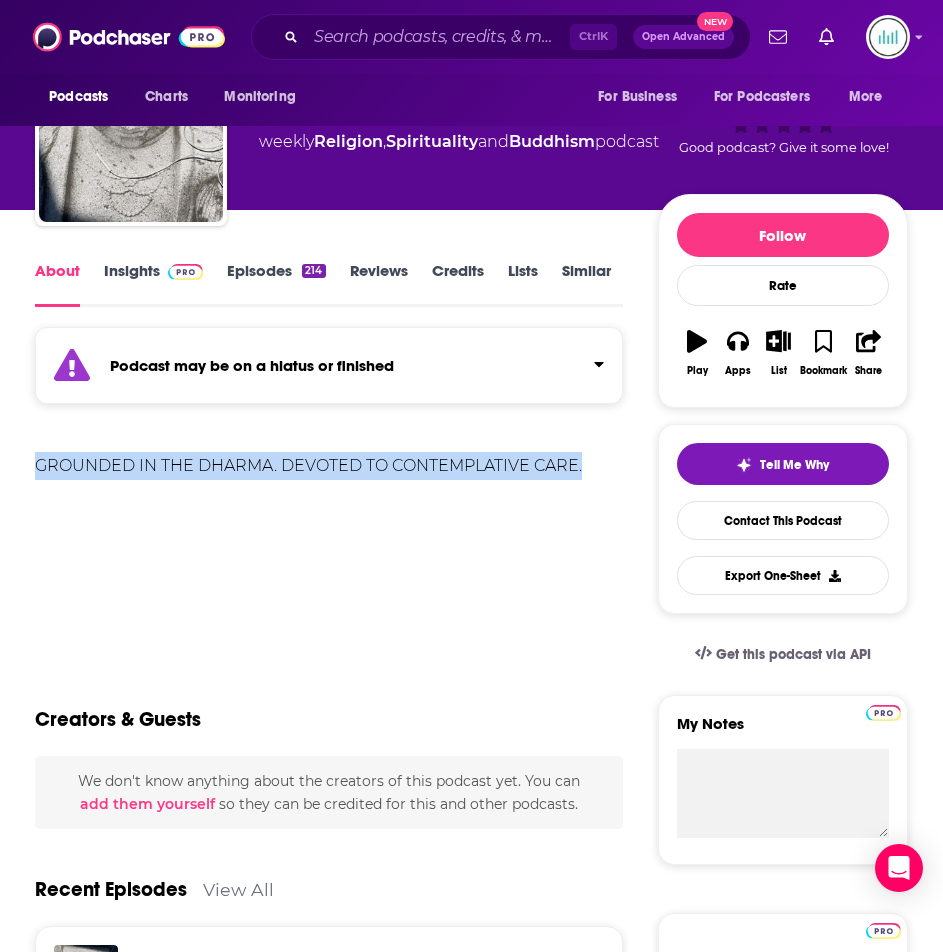 copy on "GROUNDED IN THE DHARMA. DEVOTED TO CONTEMPLATIVE CARE." 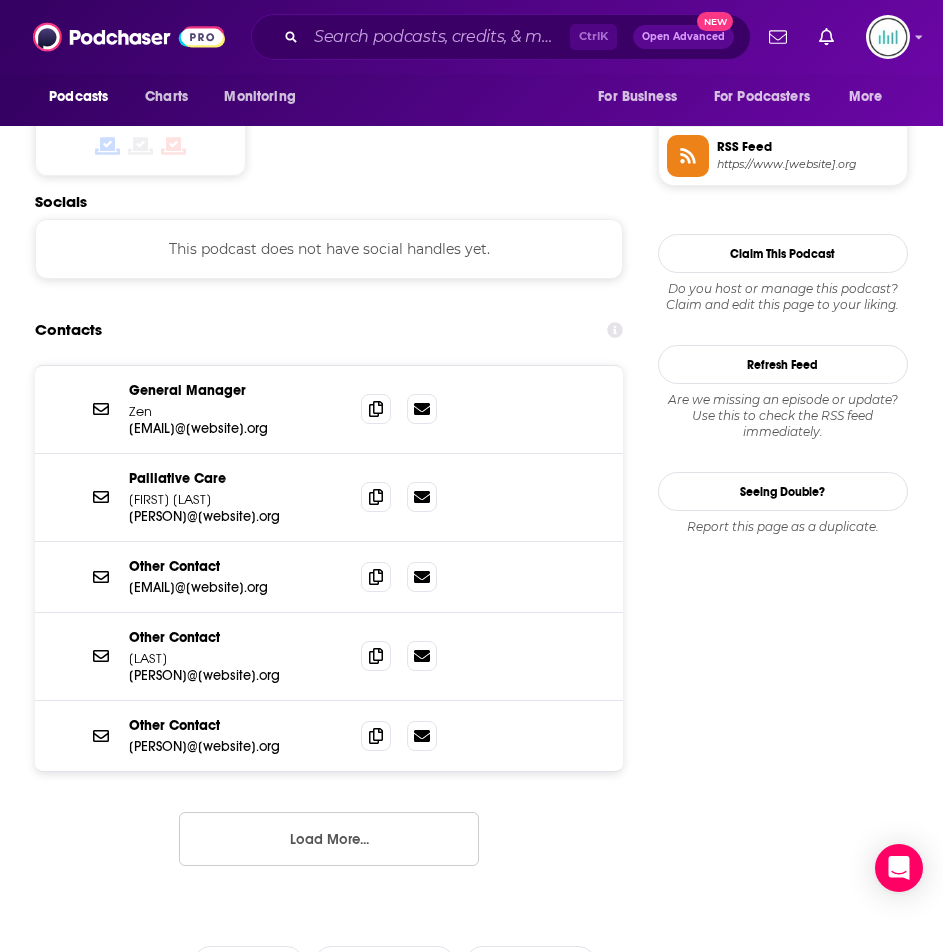 scroll, scrollTop: 1700, scrollLeft: 0, axis: vertical 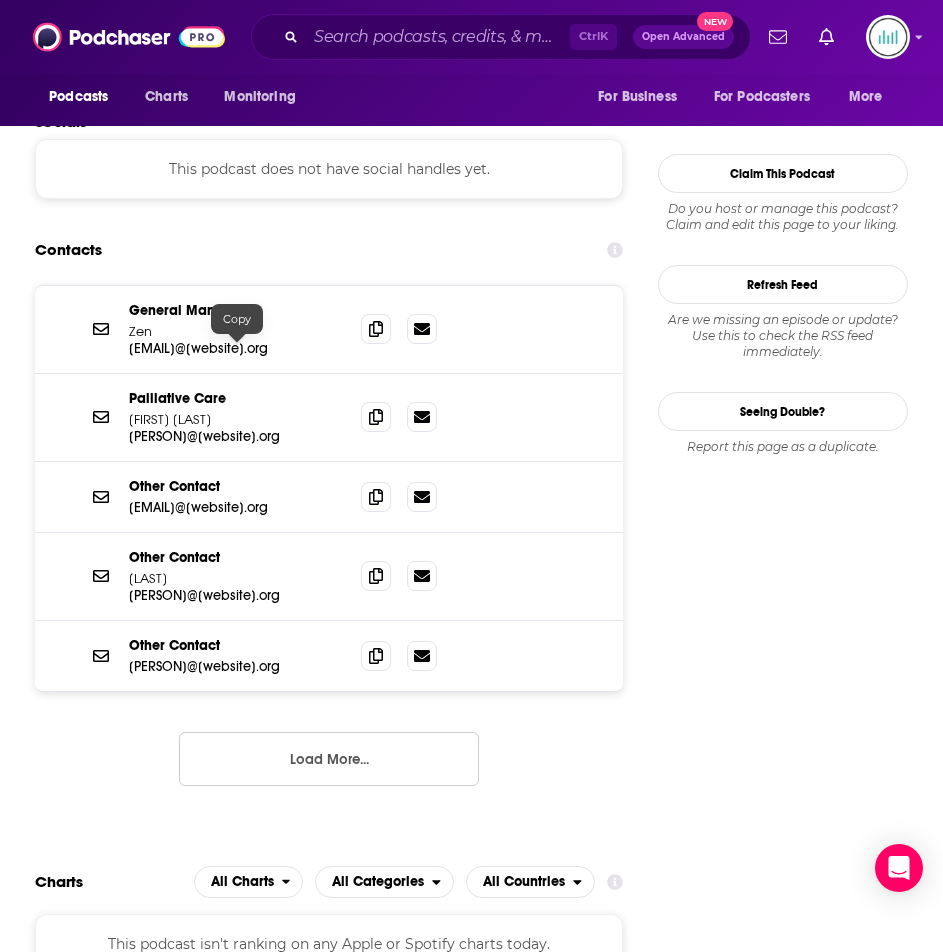 click on "[EMAIL]@[website].org" at bounding box center (237, 348) 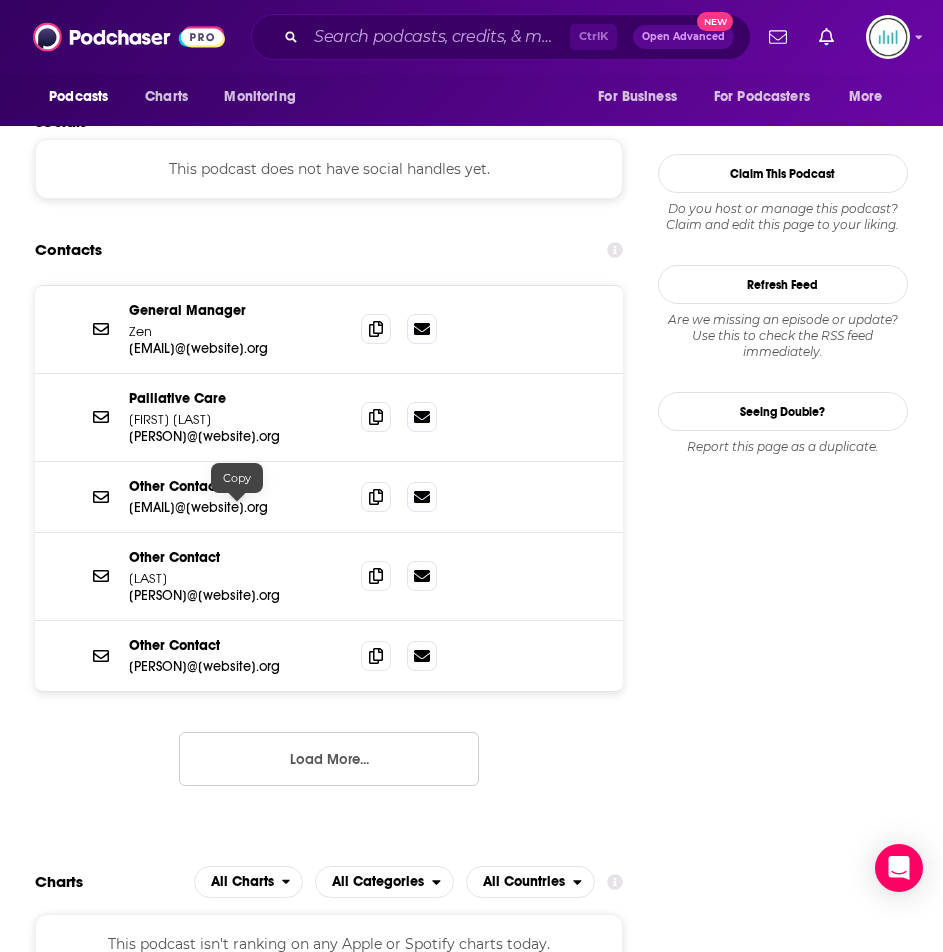 click on "[EMAIL]@[website].org" at bounding box center (237, 507) 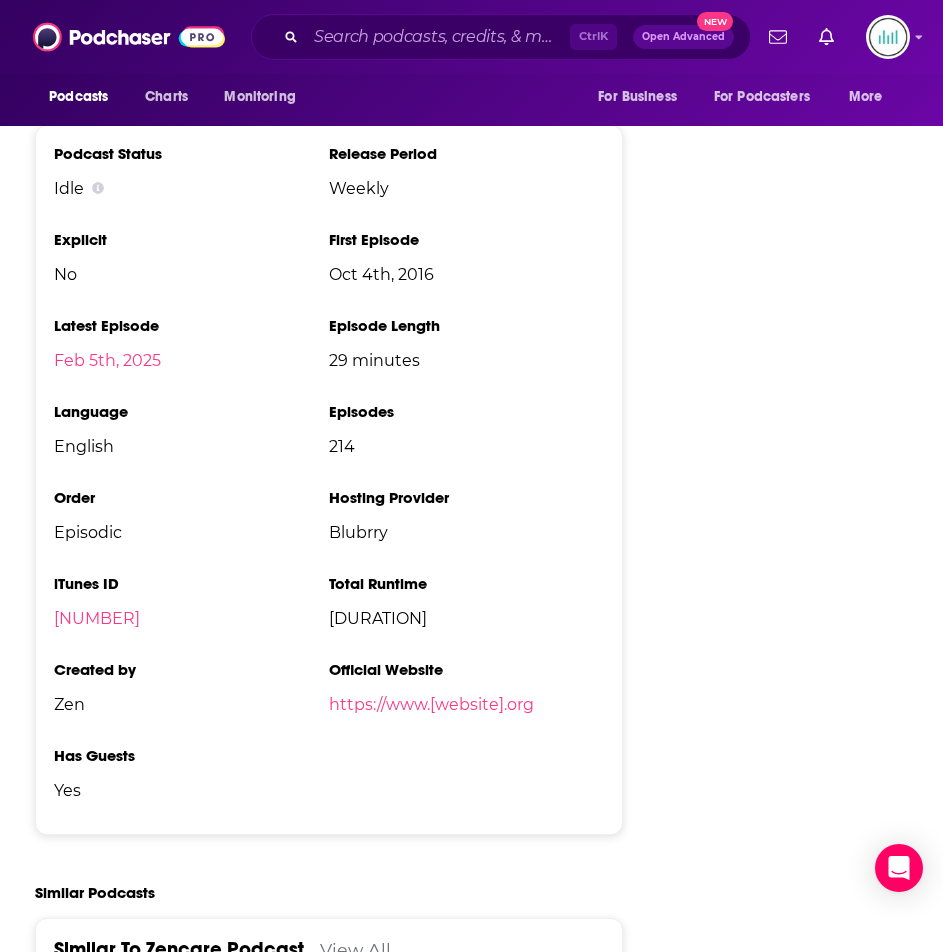 scroll, scrollTop: 3100, scrollLeft: 0, axis: vertical 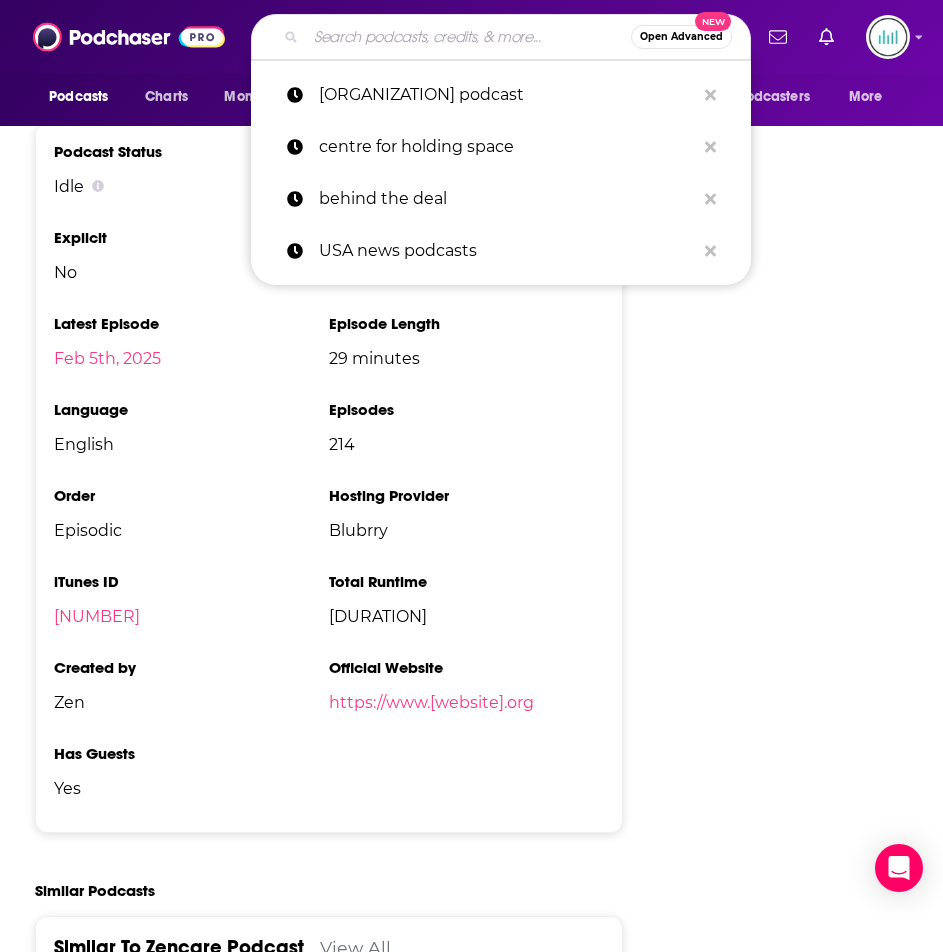 click at bounding box center (468, 37) 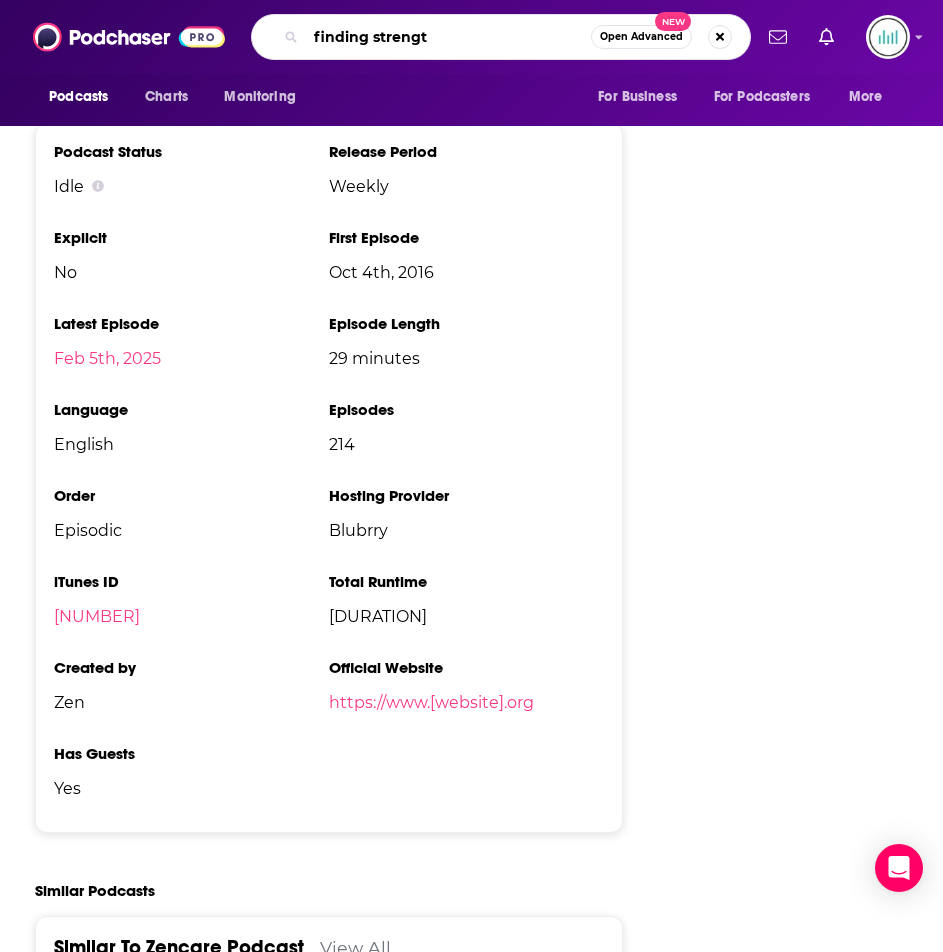 type on "finding strength" 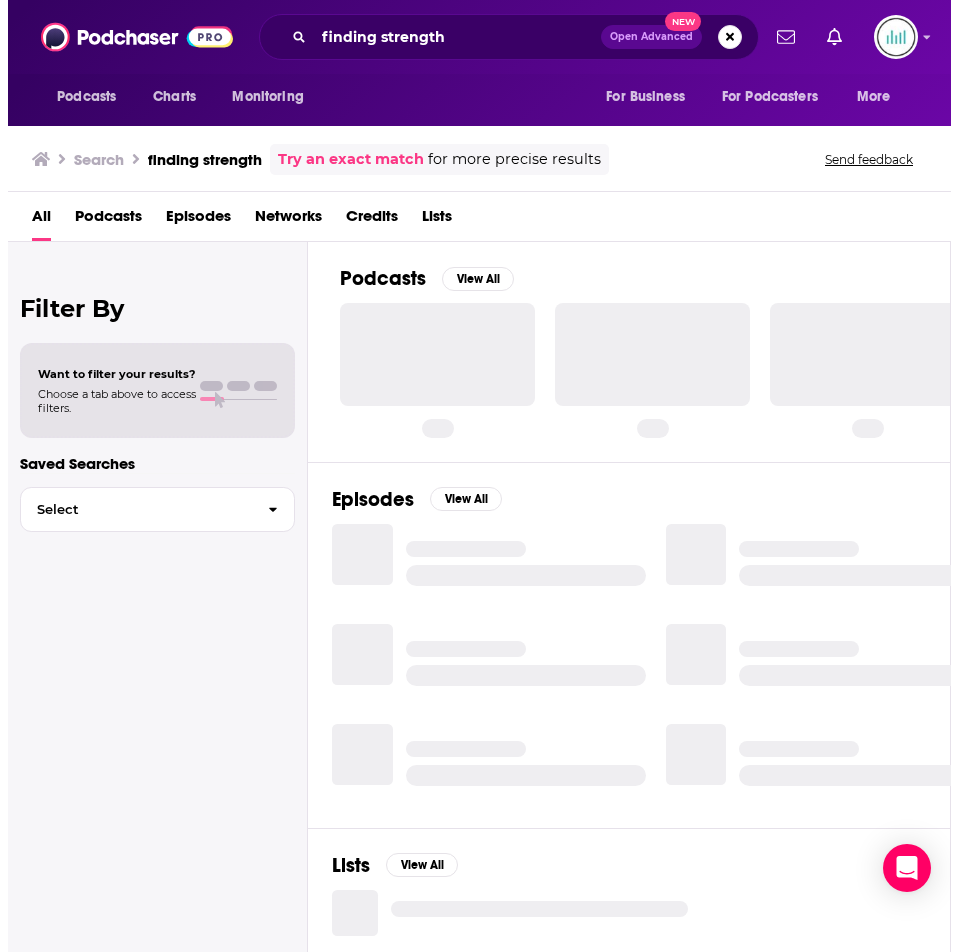 scroll, scrollTop: 0, scrollLeft: 0, axis: both 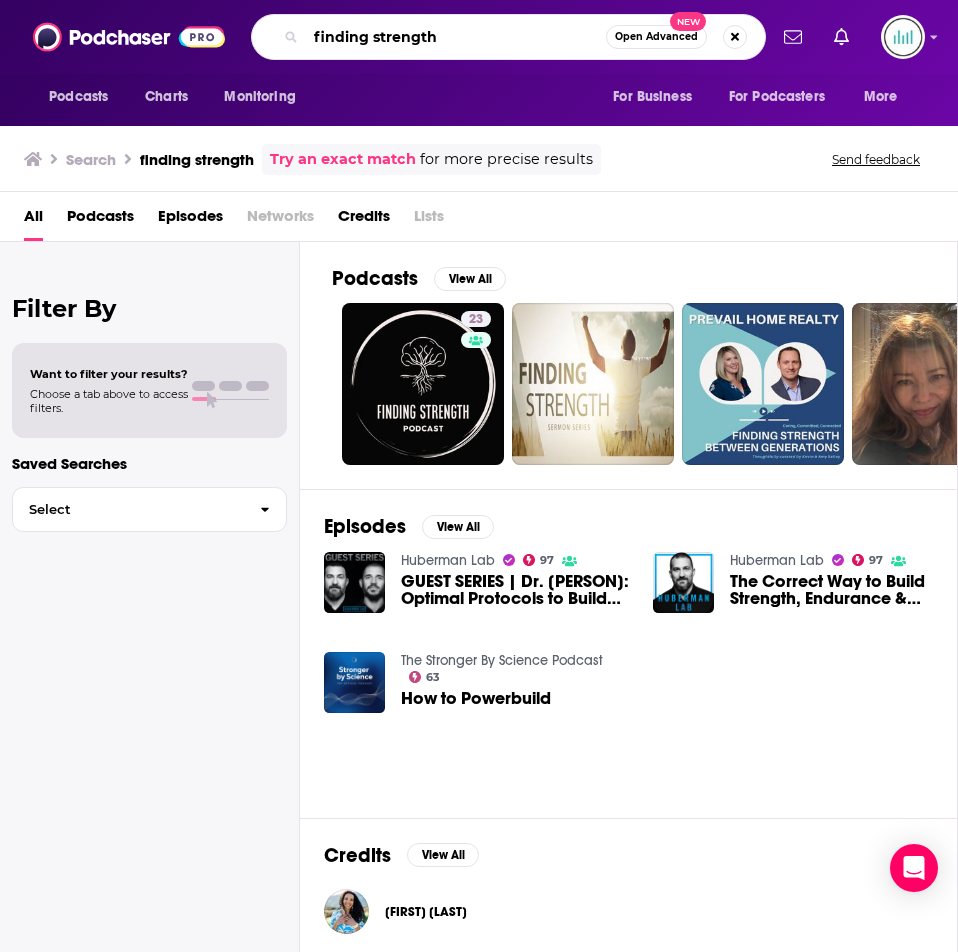 click on "finding strength" at bounding box center (456, 37) 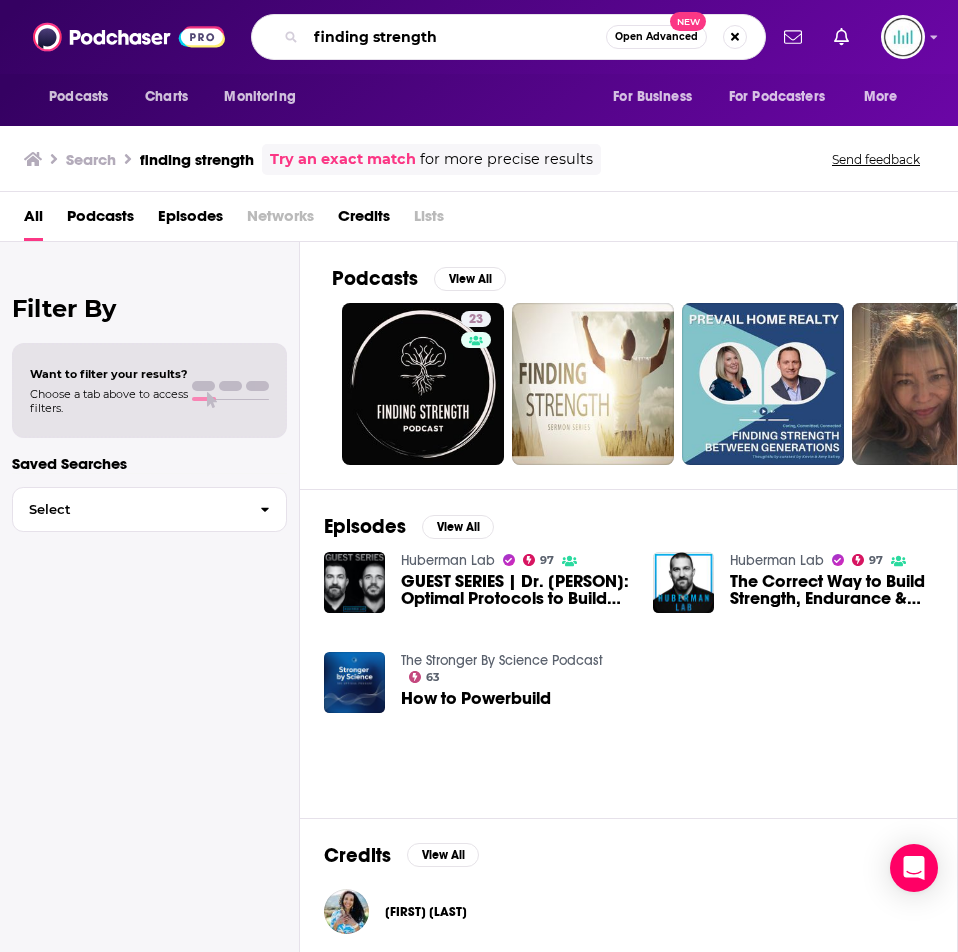 click on "finding strength" at bounding box center (456, 37) 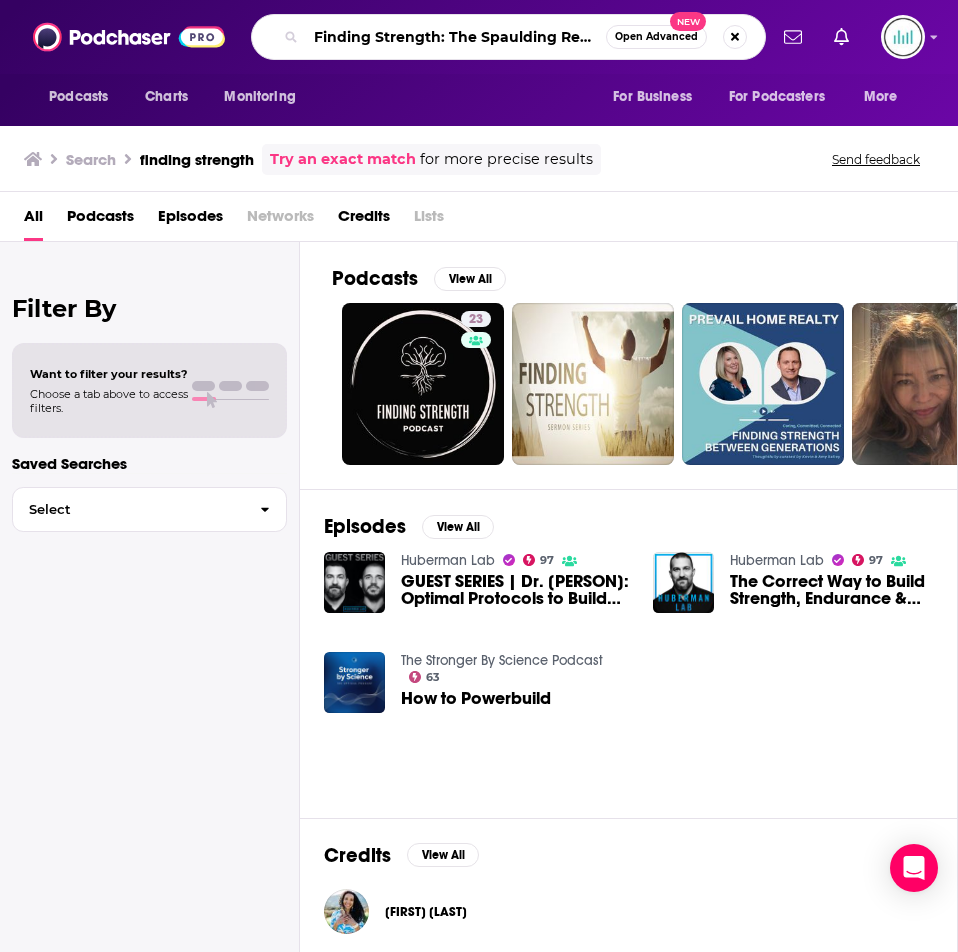 scroll, scrollTop: 0, scrollLeft: 126, axis: horizontal 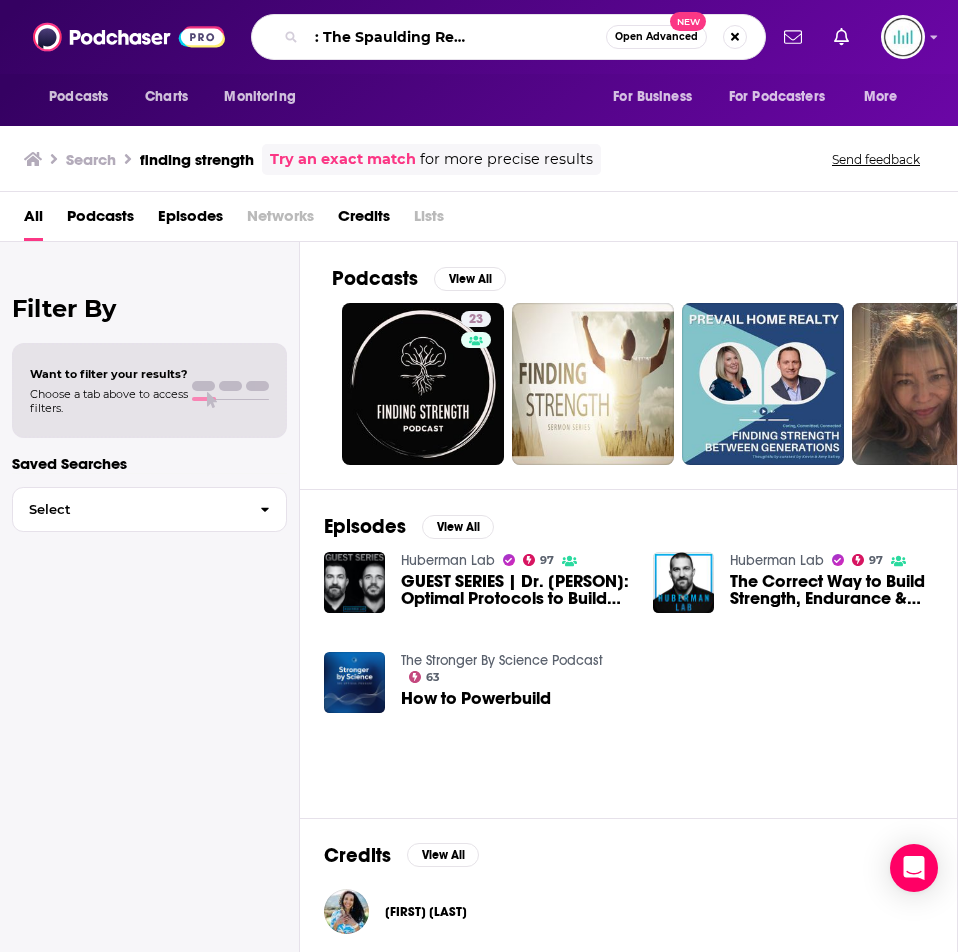 type on "Finding Strength: The Spaulding Rehabilitation Podcast" 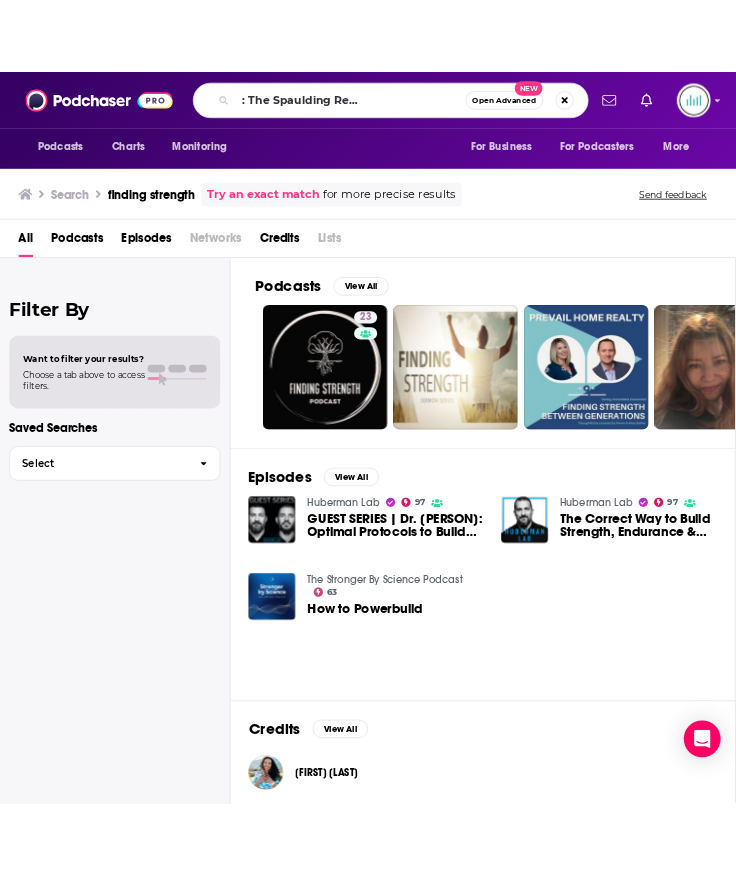 scroll, scrollTop: 0, scrollLeft: 0, axis: both 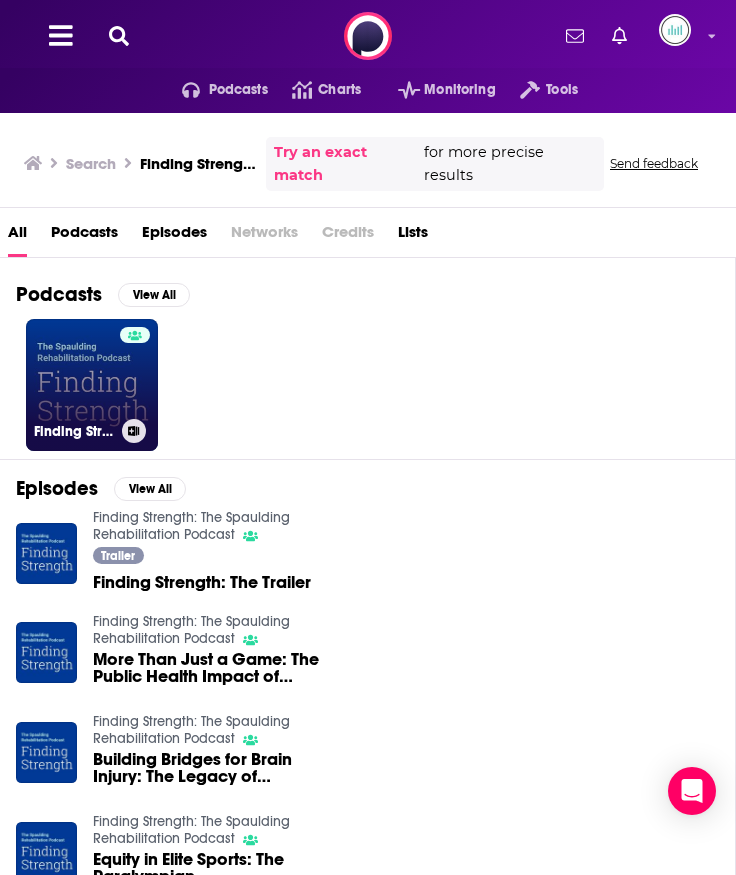 click on "Finding Strength: The Spaulding Rehabilitation Podcast" at bounding box center (92, 385) 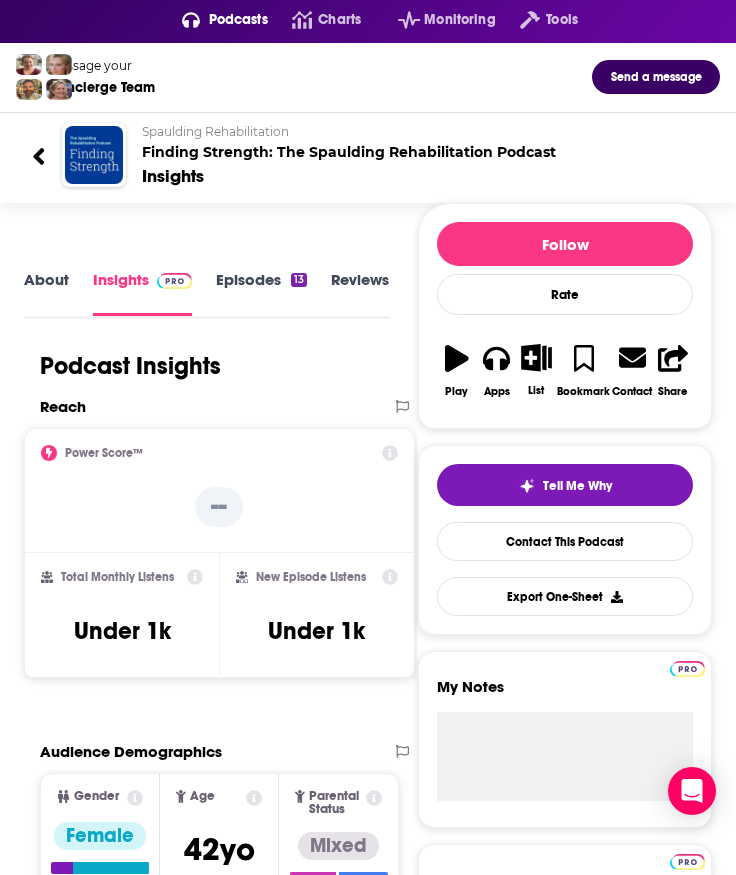 scroll, scrollTop: 100, scrollLeft: 0, axis: vertical 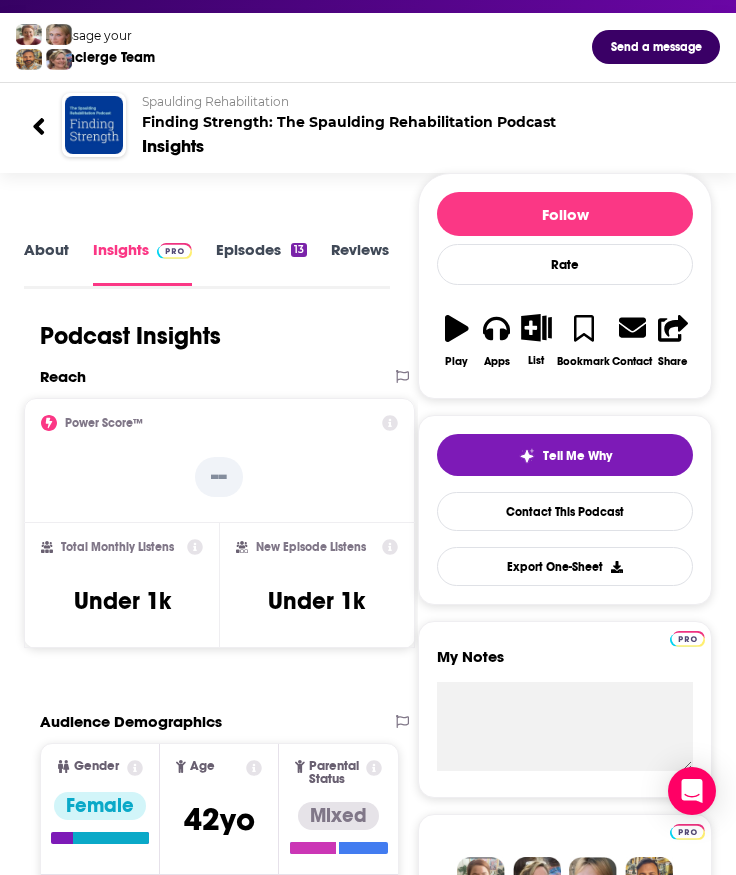 click on "About" at bounding box center [46, 263] 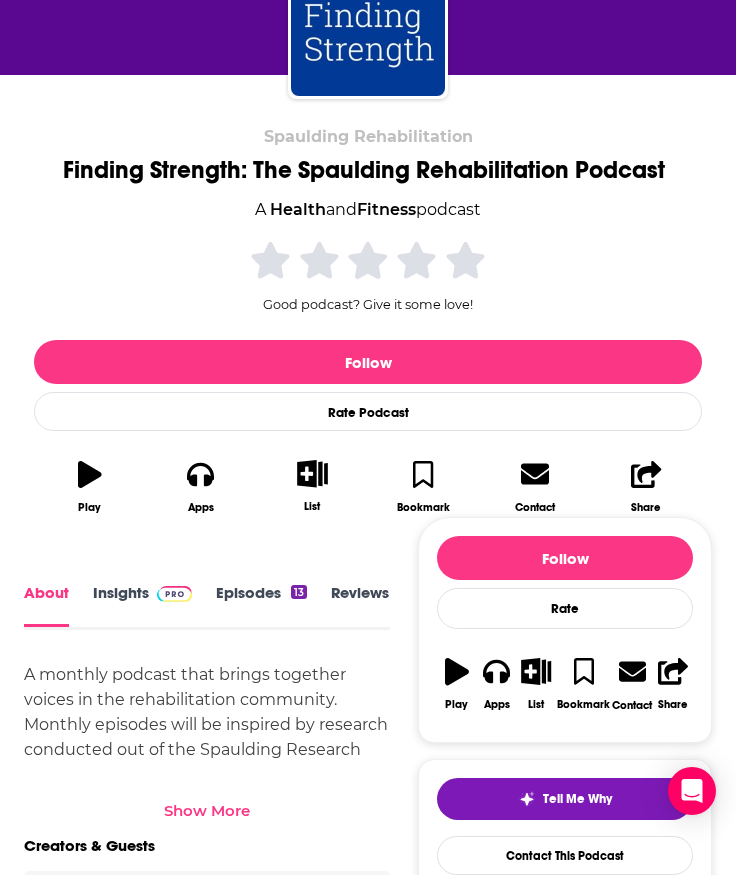 scroll, scrollTop: 600, scrollLeft: 0, axis: vertical 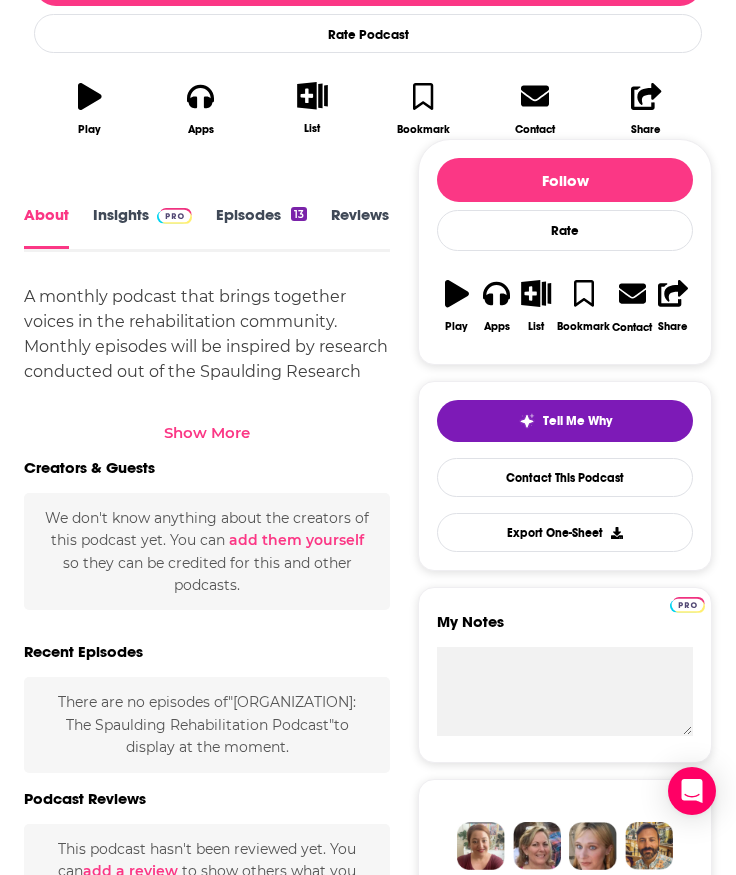 click on "Show More" at bounding box center [207, 432] 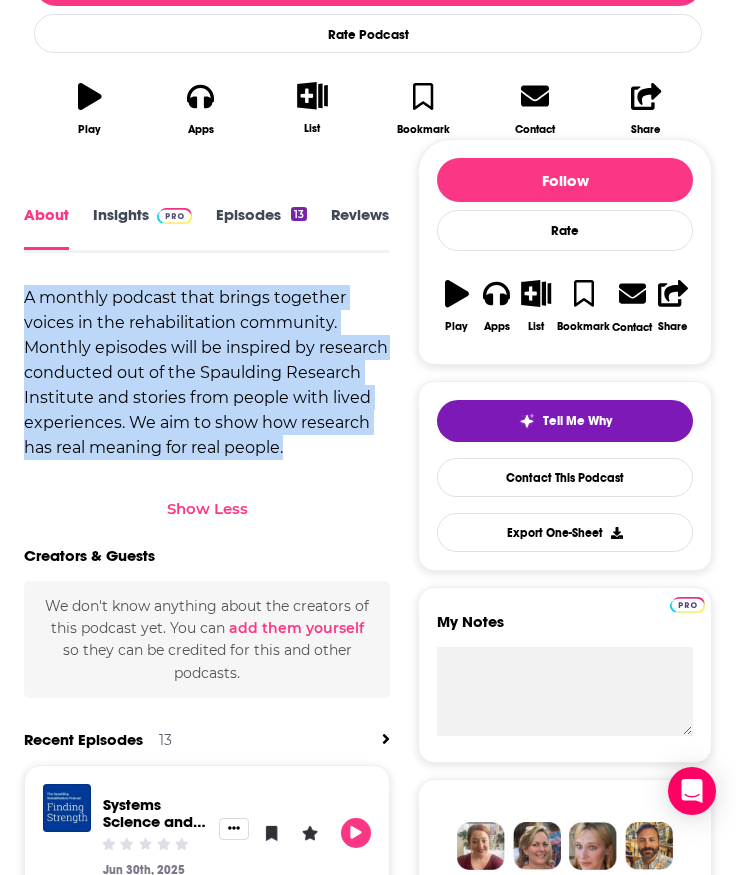 drag, startPoint x: 298, startPoint y: 449, endPoint x: -1, endPoint y: 307, distance: 331.00604 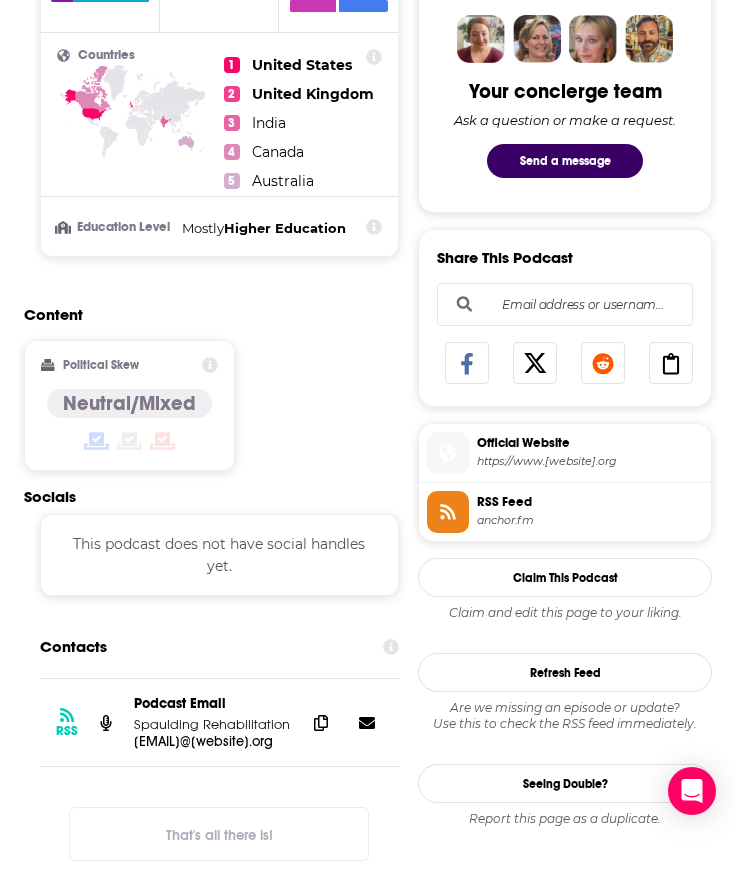 scroll, scrollTop: 1100, scrollLeft: 0, axis: vertical 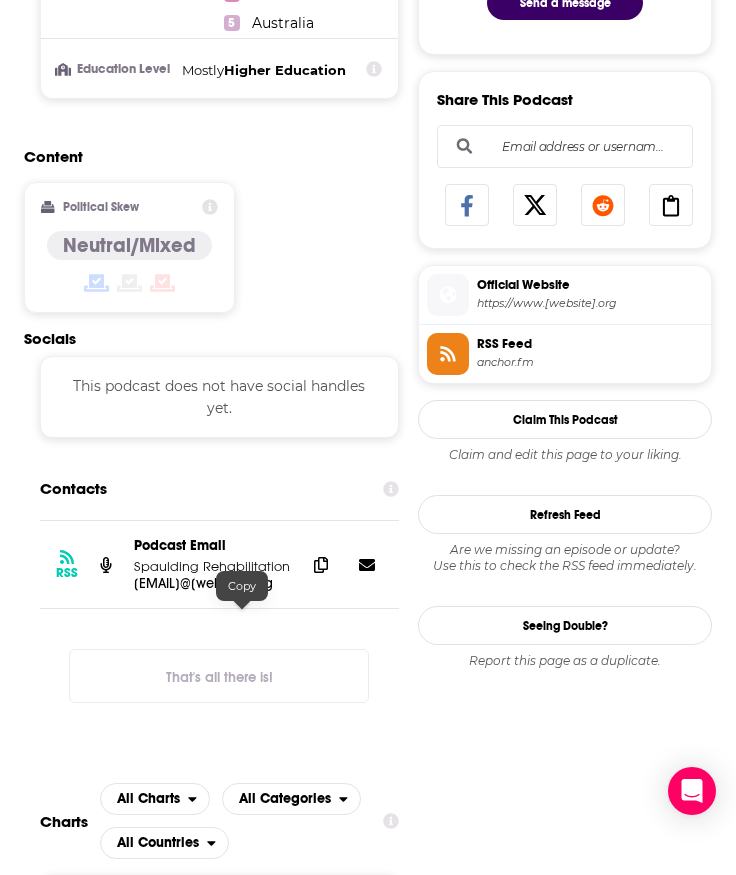 click on "[EMAIL]@[website].org" at bounding box center (212, 583) 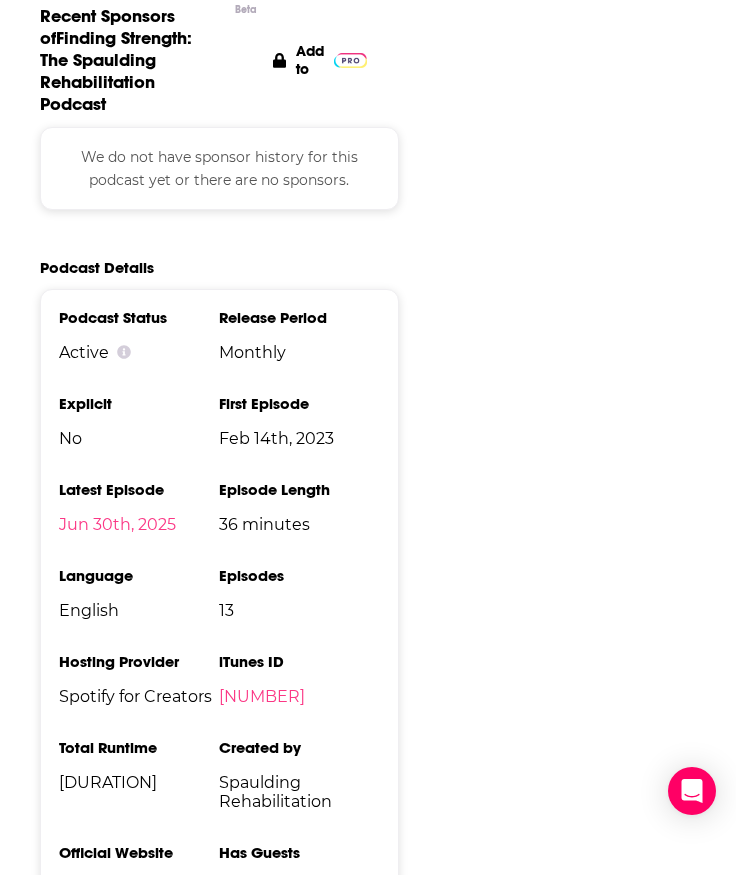 scroll, scrollTop: 2600, scrollLeft: 0, axis: vertical 